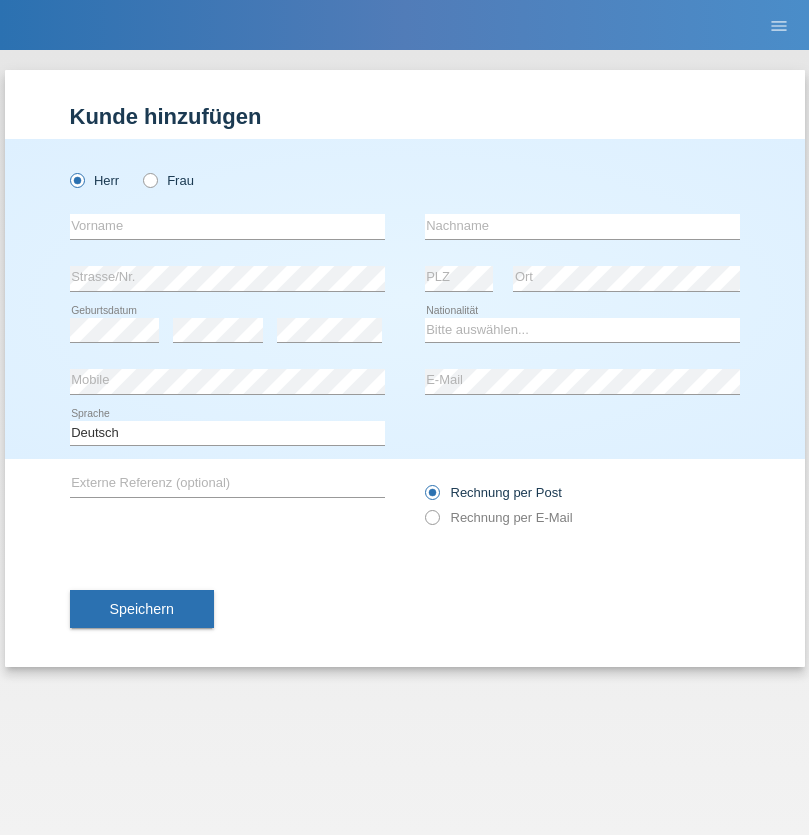 scroll, scrollTop: 0, scrollLeft: 0, axis: both 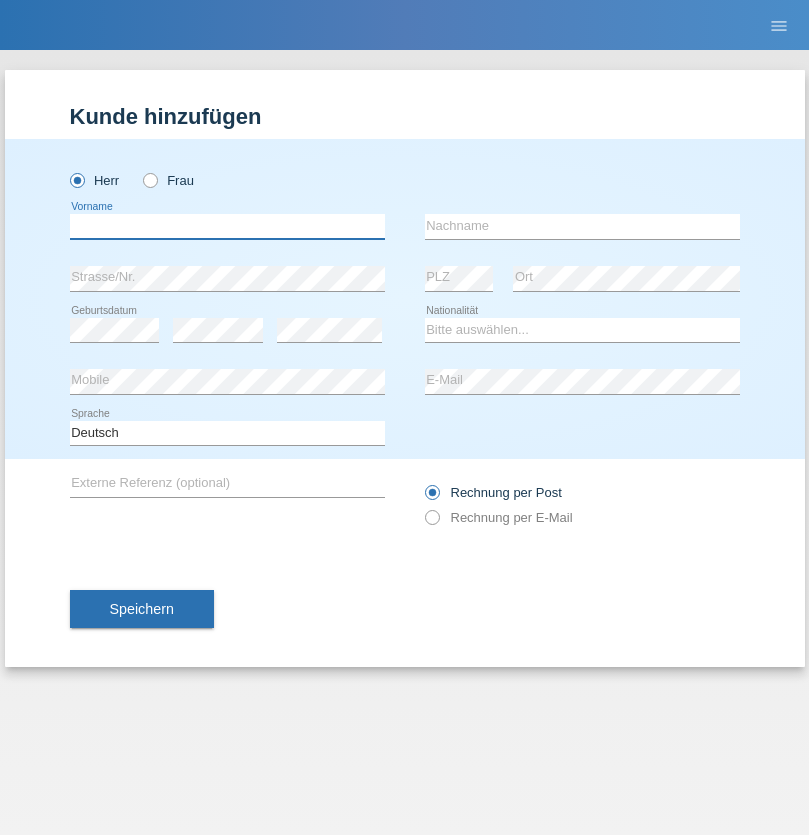 click at bounding box center [227, 226] 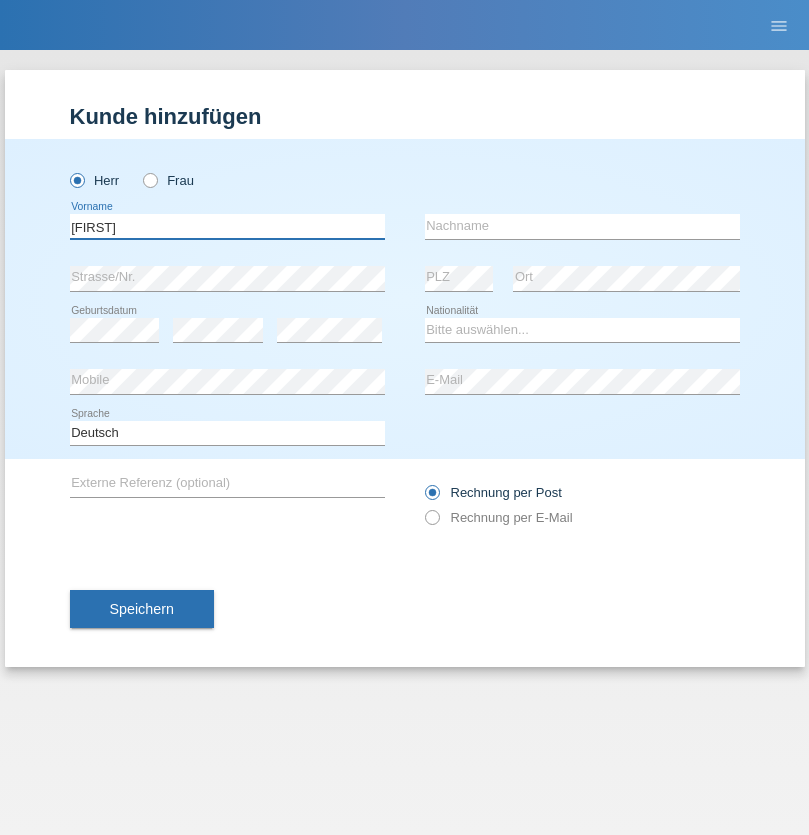 type on "[FIRST]" 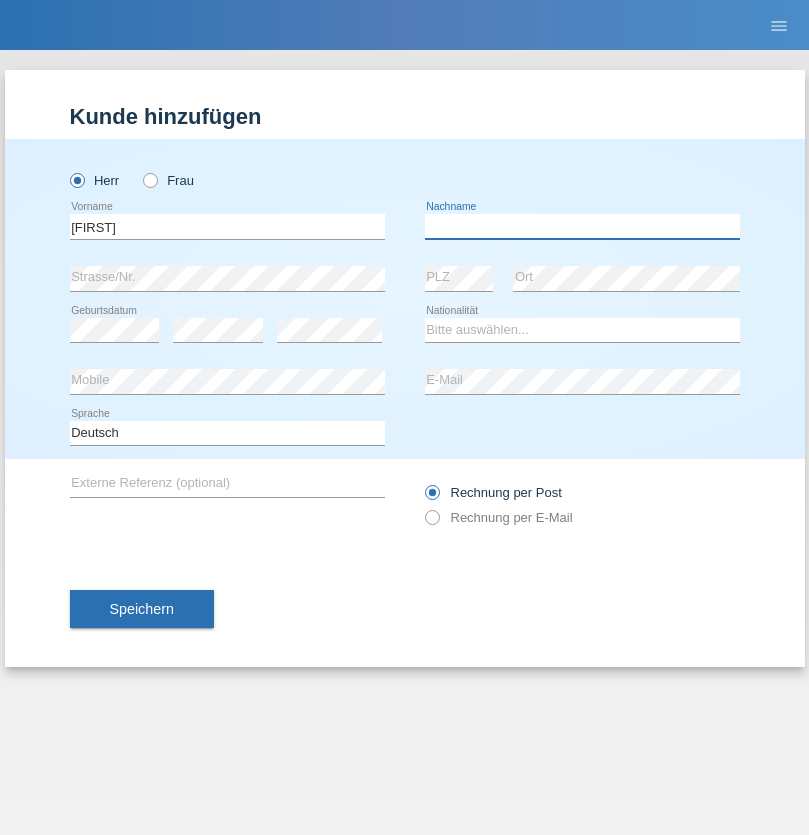 click at bounding box center [582, 226] 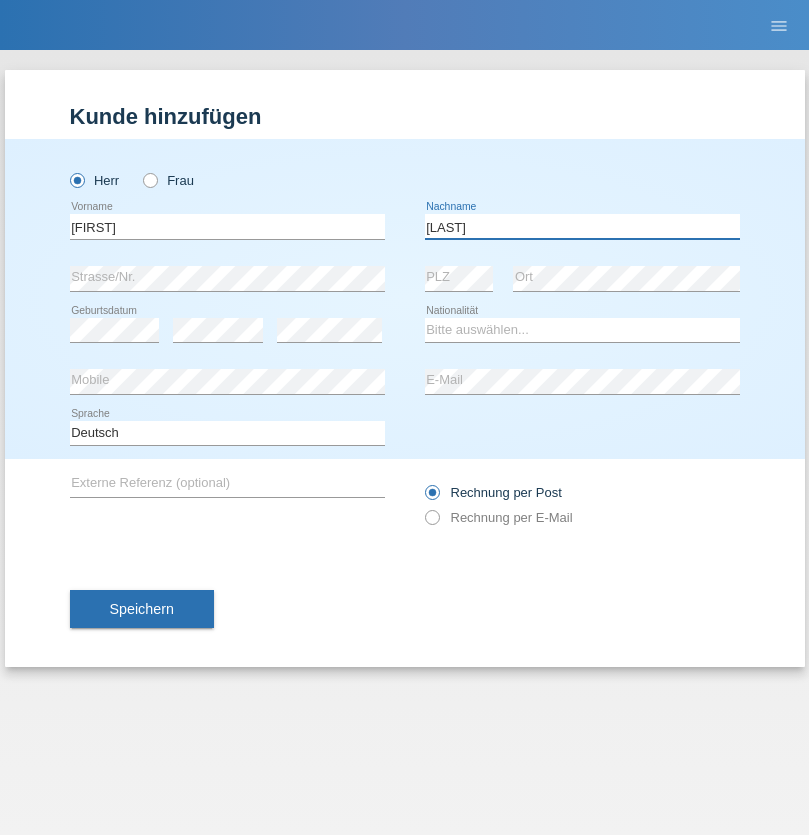 type on "Berger" 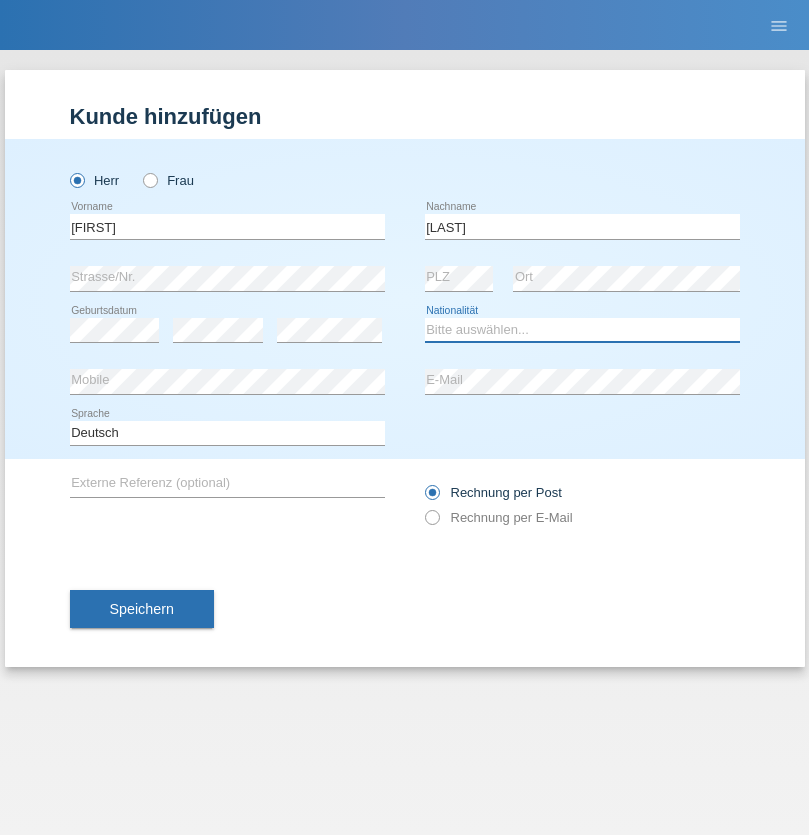 select on "CH" 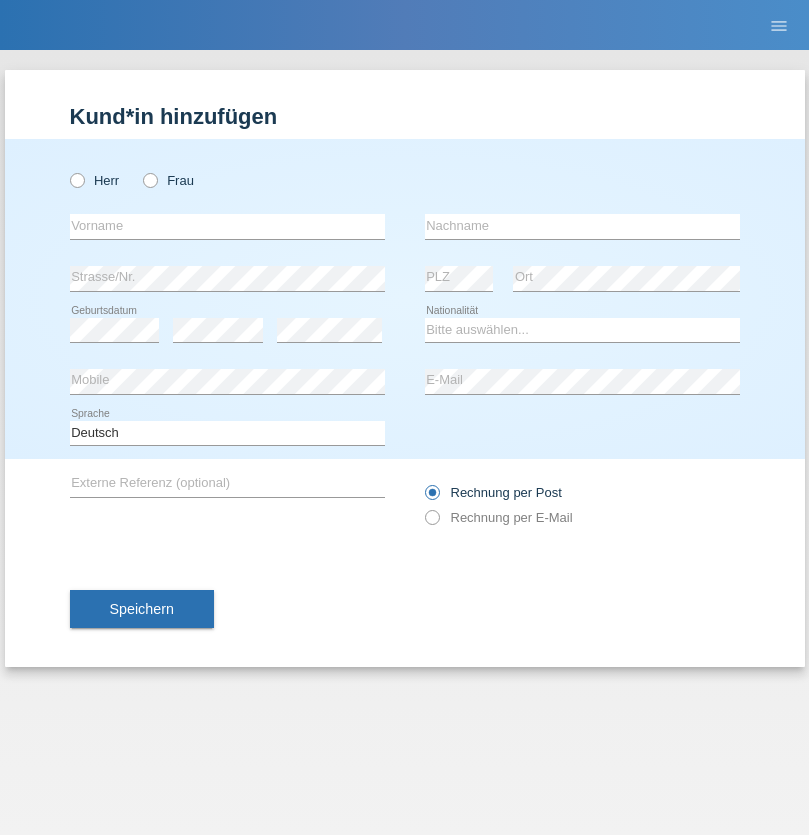 scroll, scrollTop: 0, scrollLeft: 0, axis: both 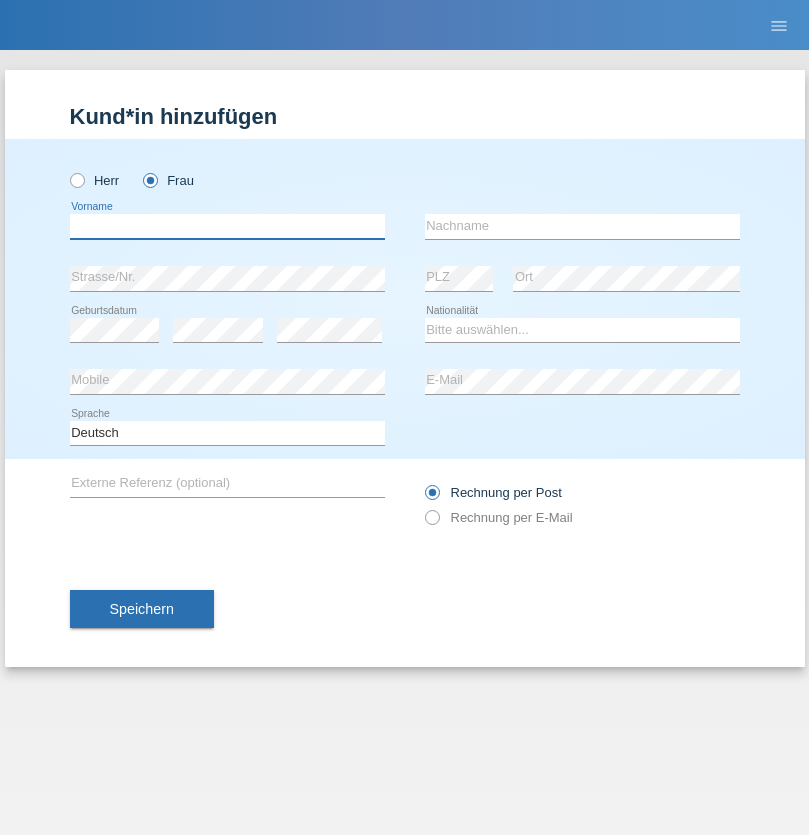 click at bounding box center (227, 226) 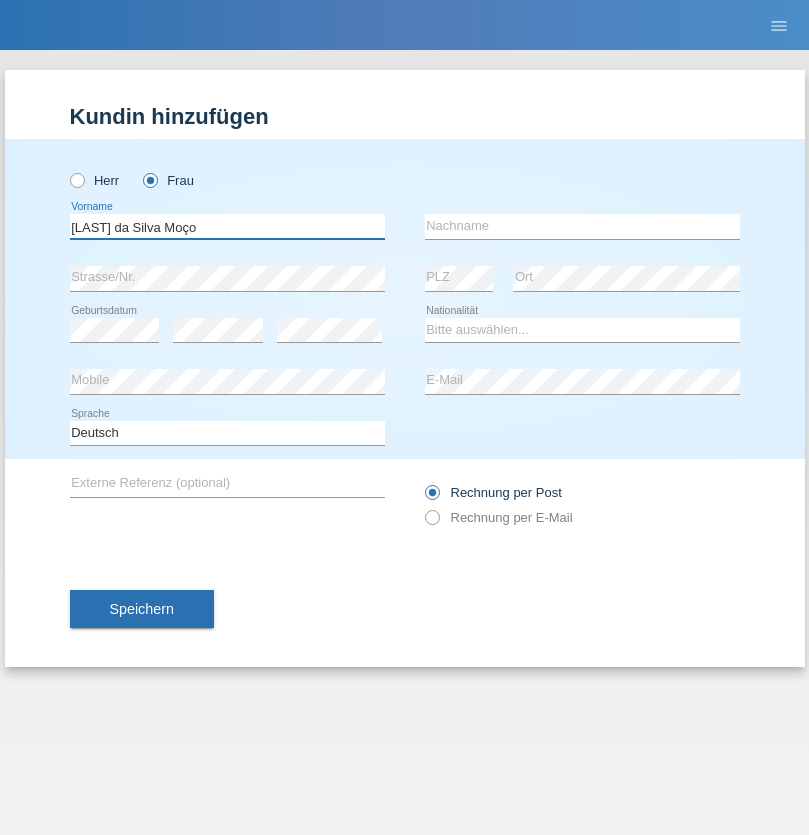 type on "Teixeira da Silva Moço" 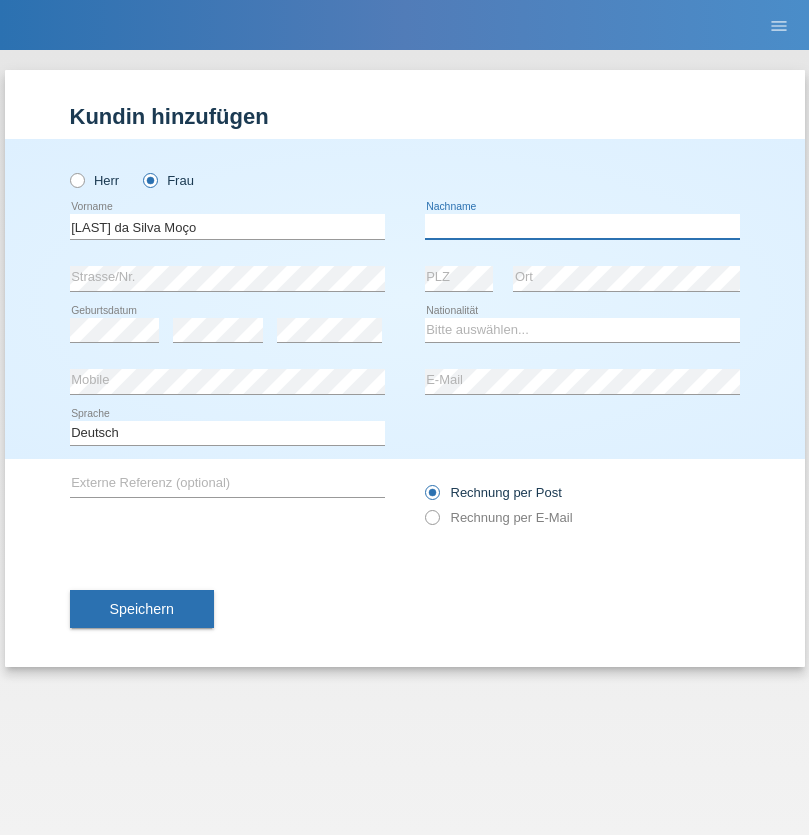 click at bounding box center [582, 226] 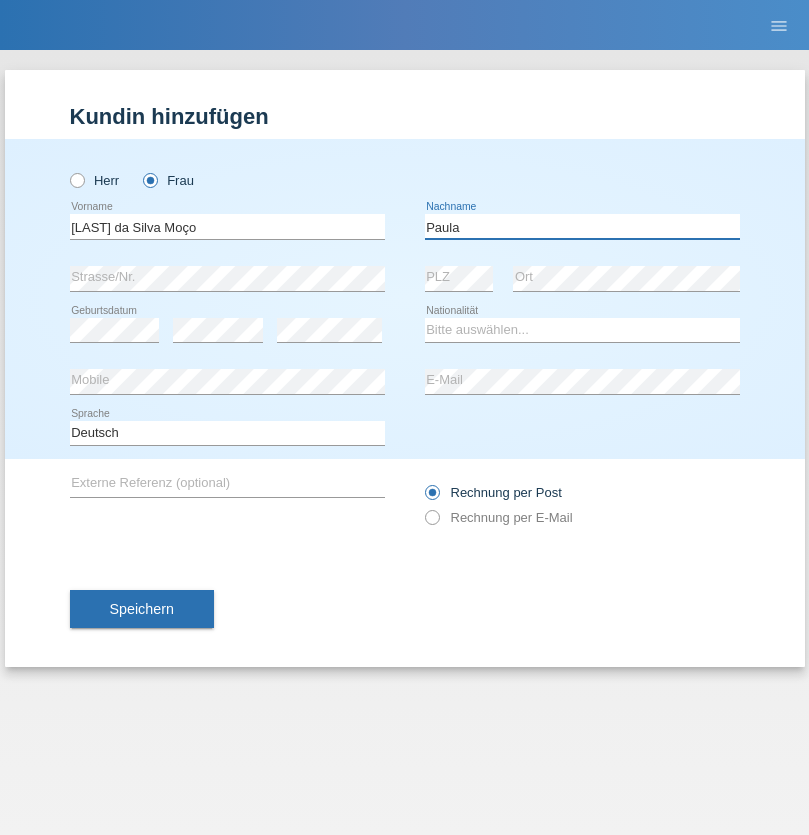 type on "Paula" 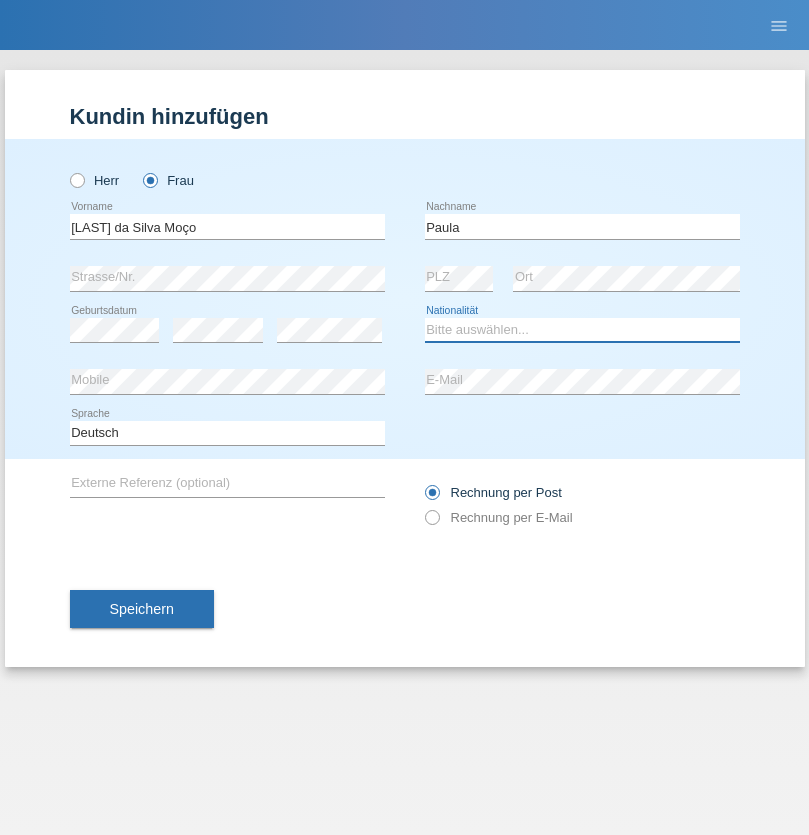 select on "PT" 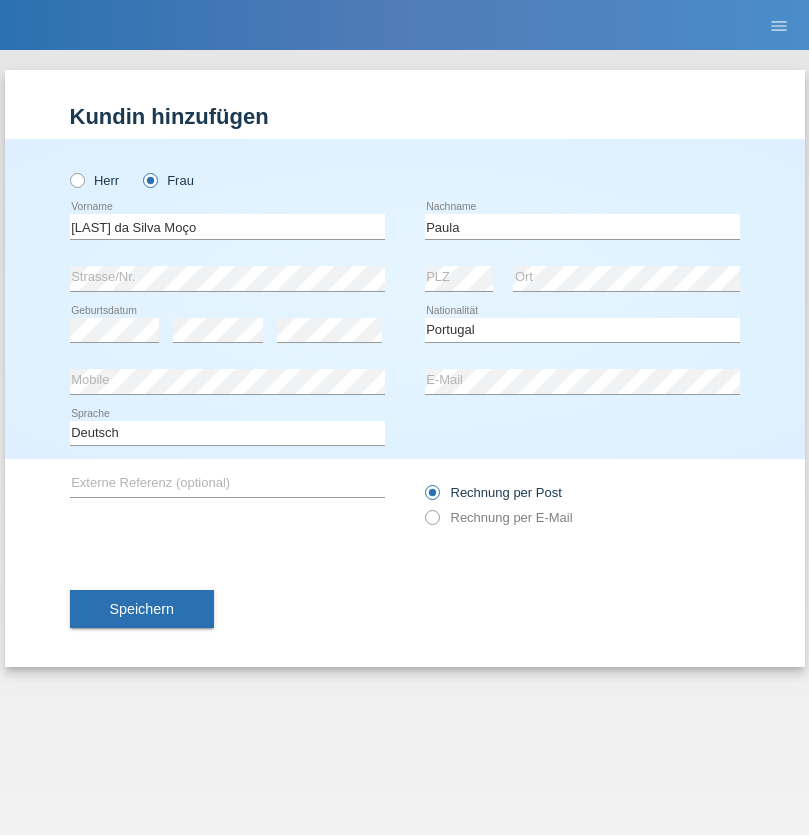 select on "C" 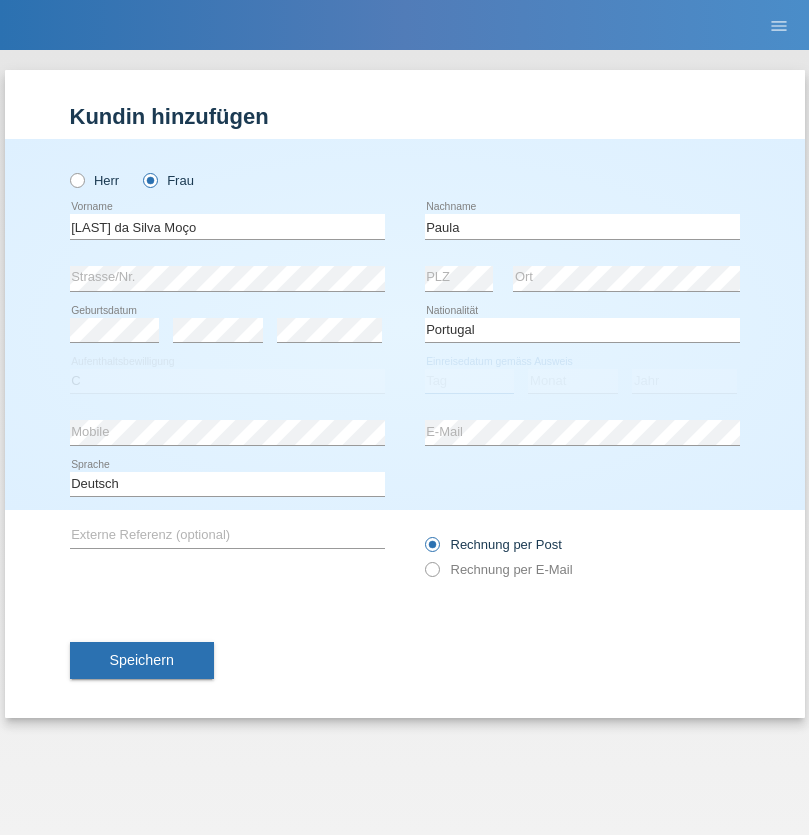 select on "28" 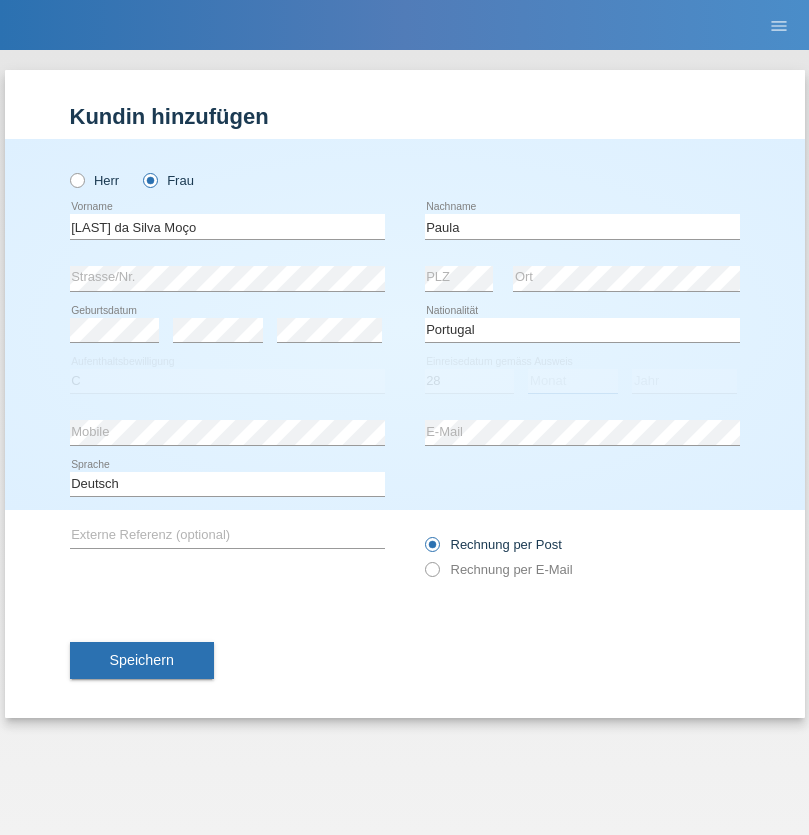 select on "03" 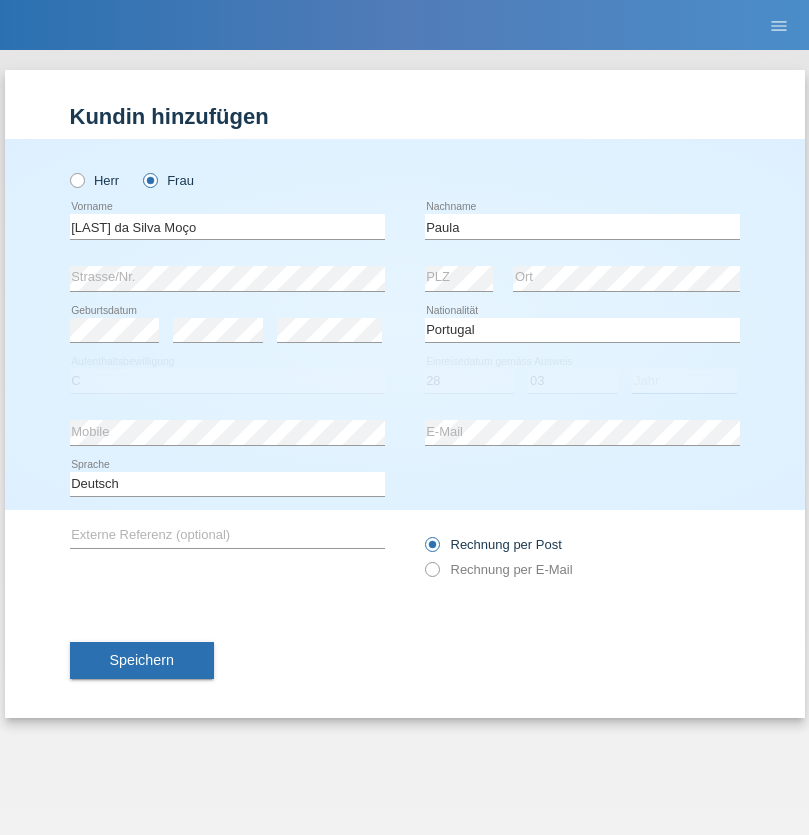 select on "2005" 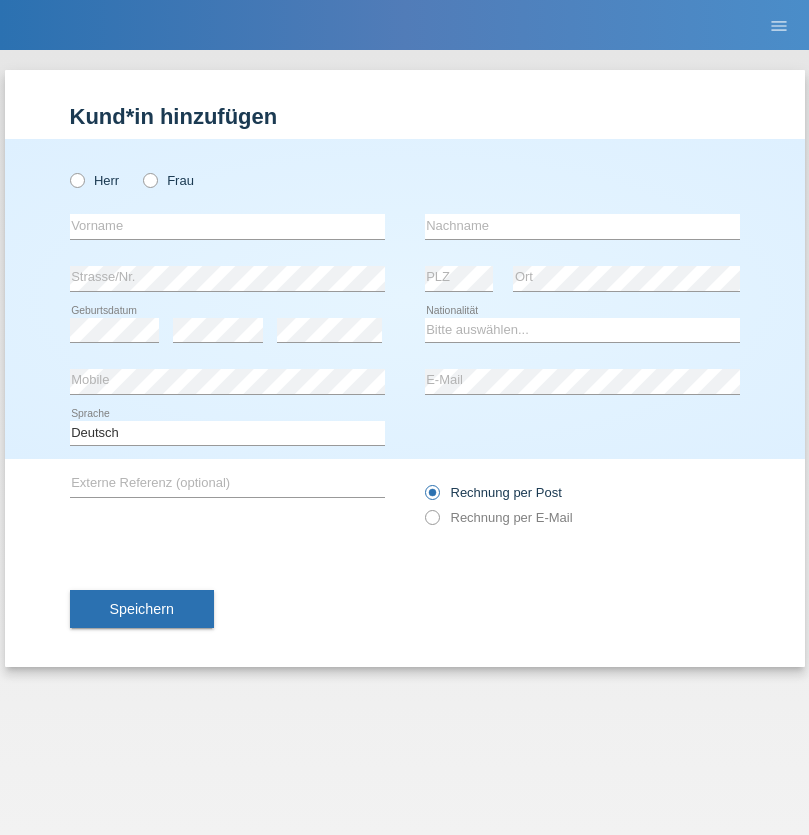 scroll, scrollTop: 0, scrollLeft: 0, axis: both 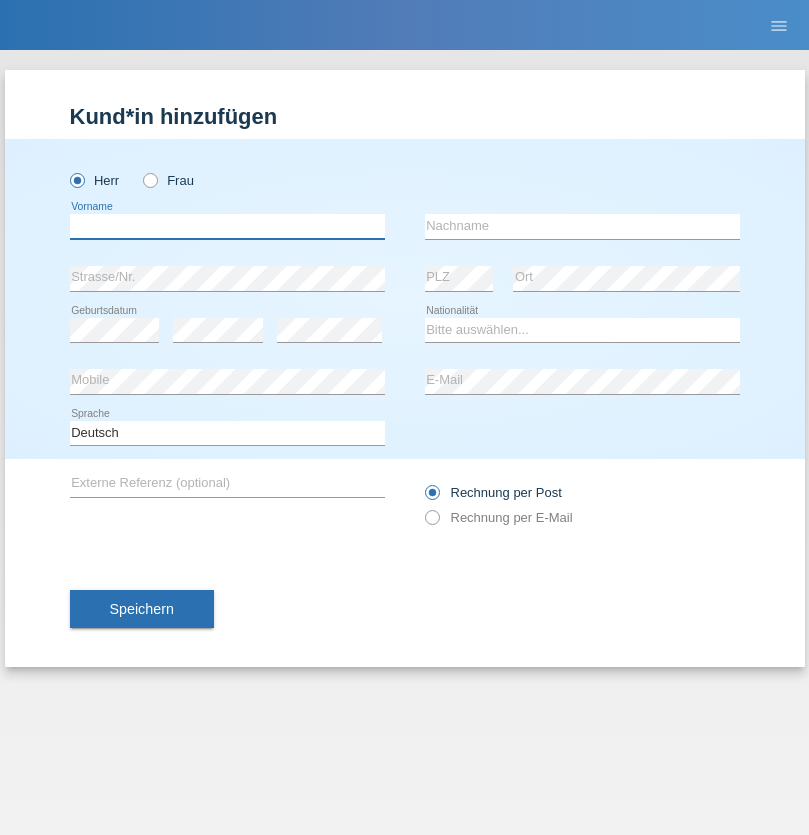 click at bounding box center (227, 226) 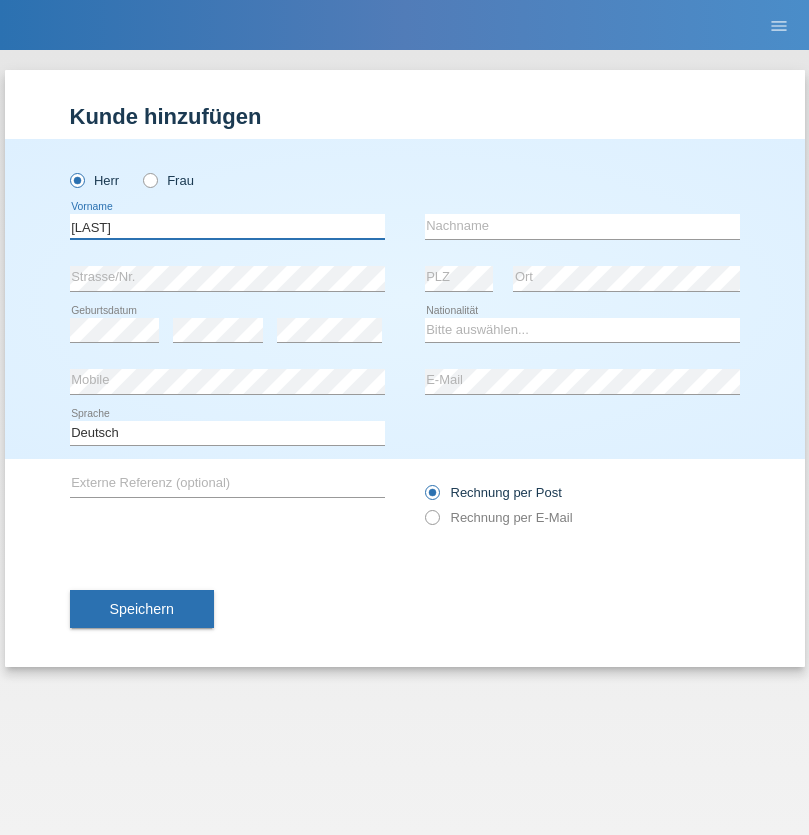 type on "Forkos" 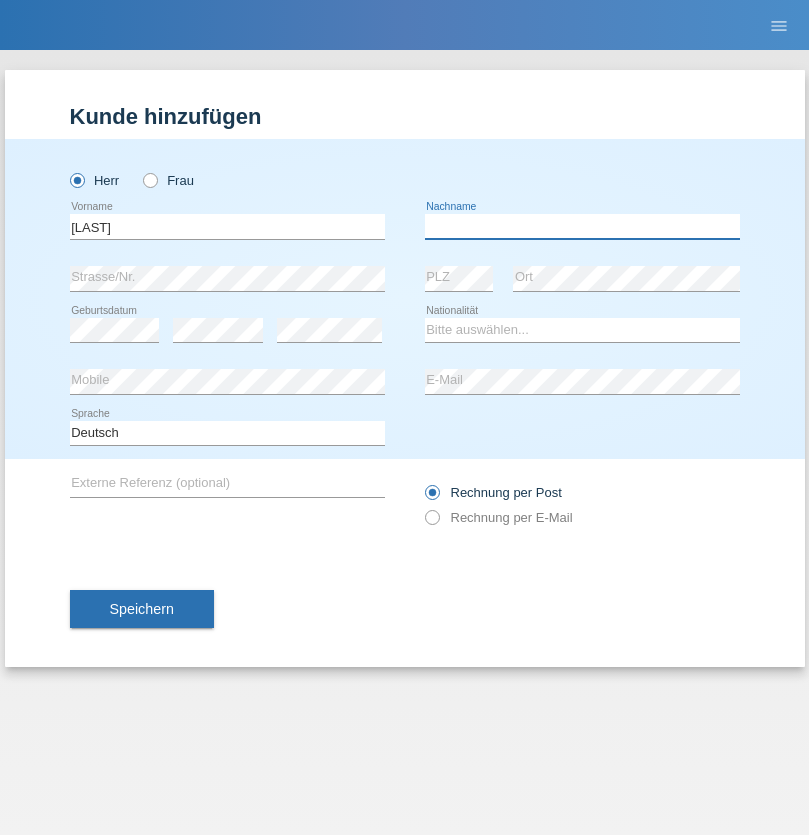 click at bounding box center (582, 226) 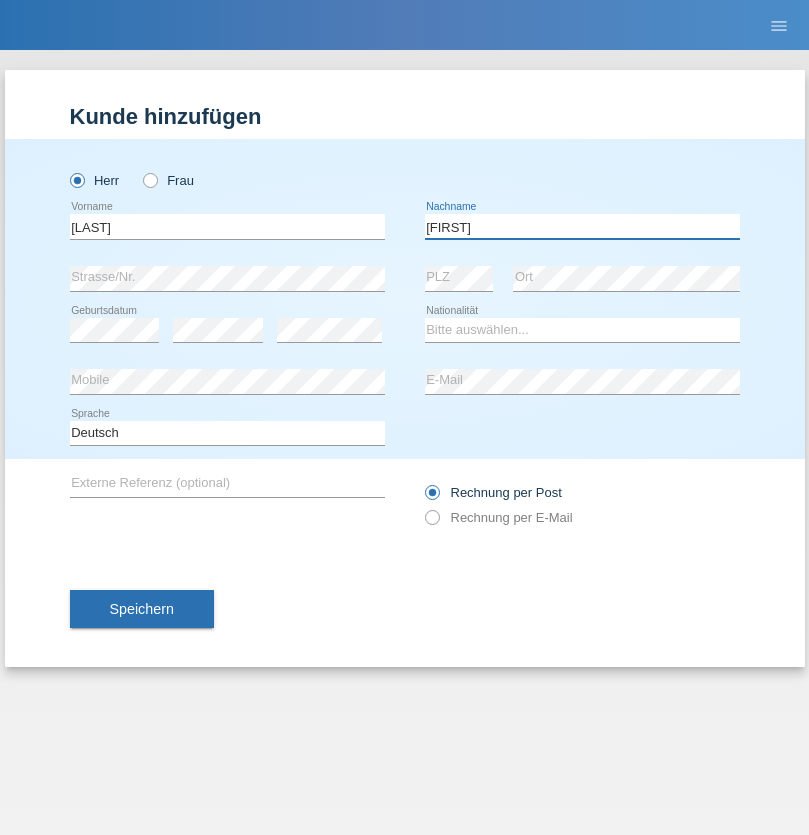 type on "[FIRST]" 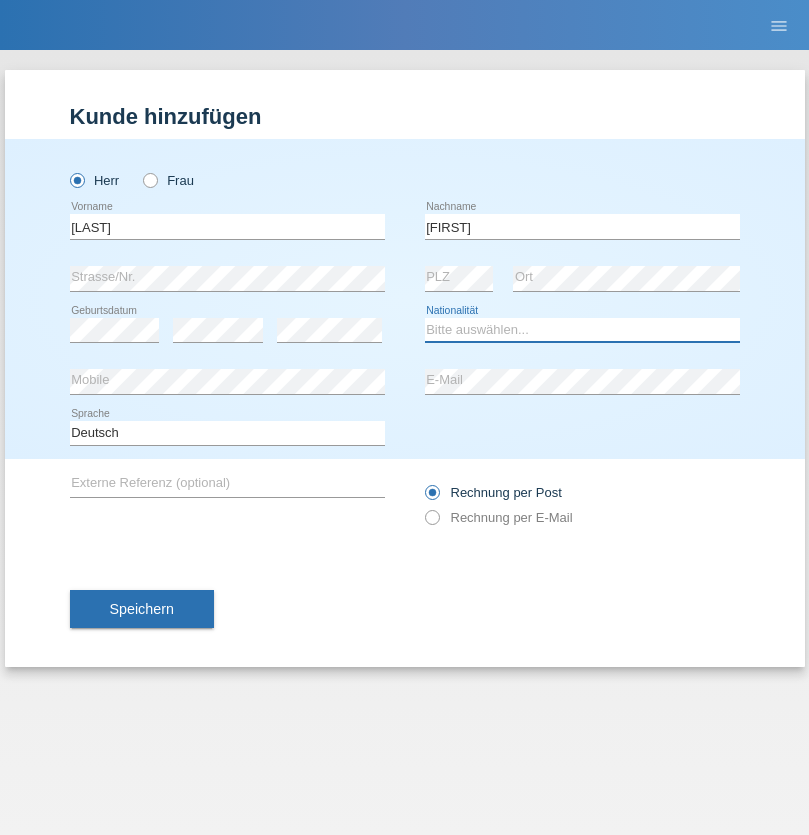 select on "UA" 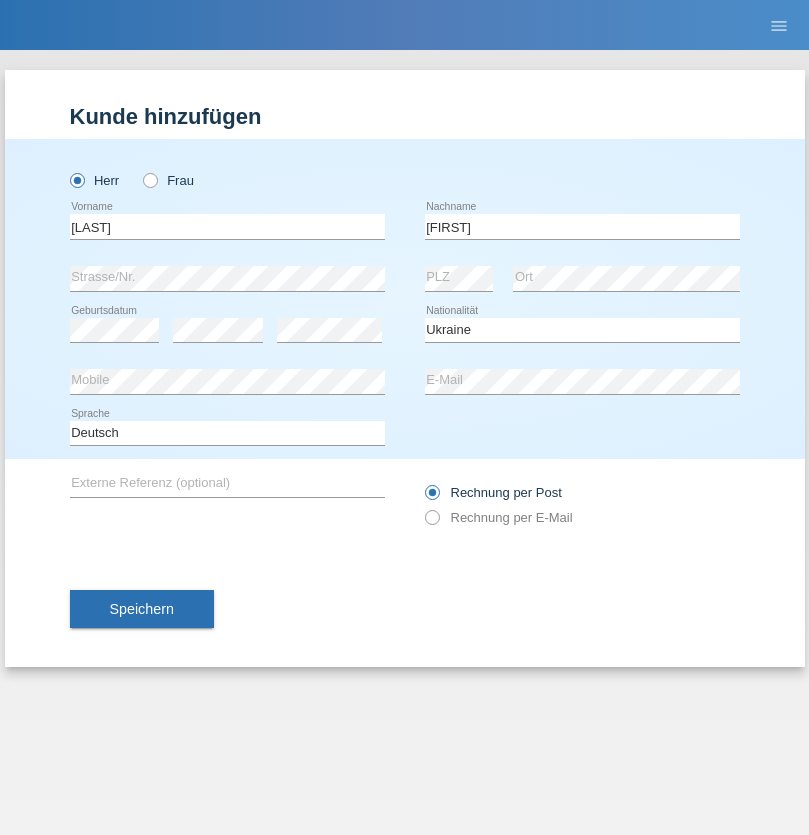 select on "C" 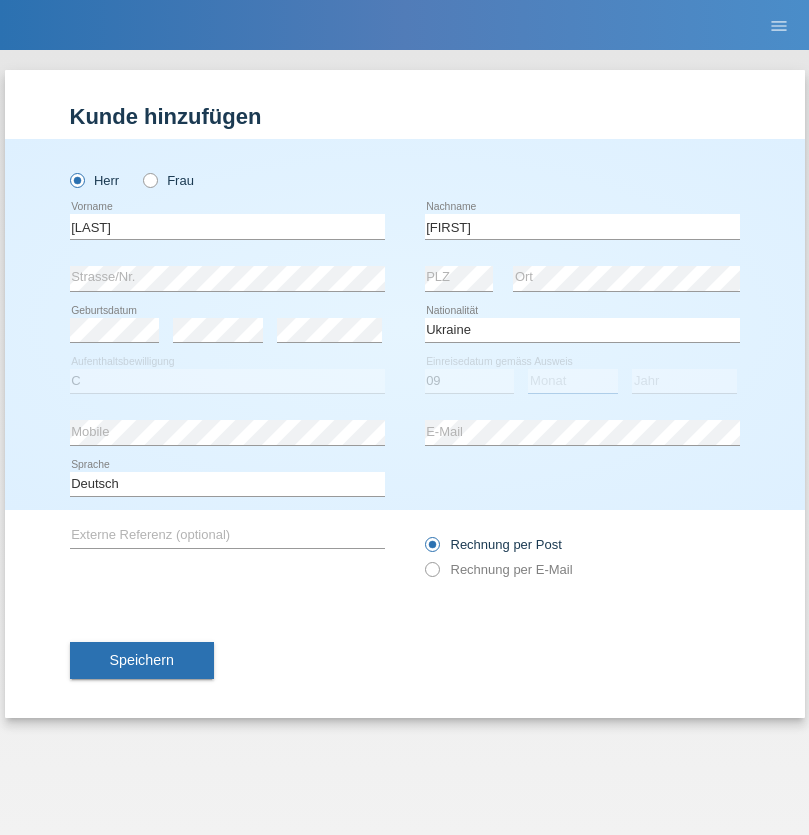 select on "05" 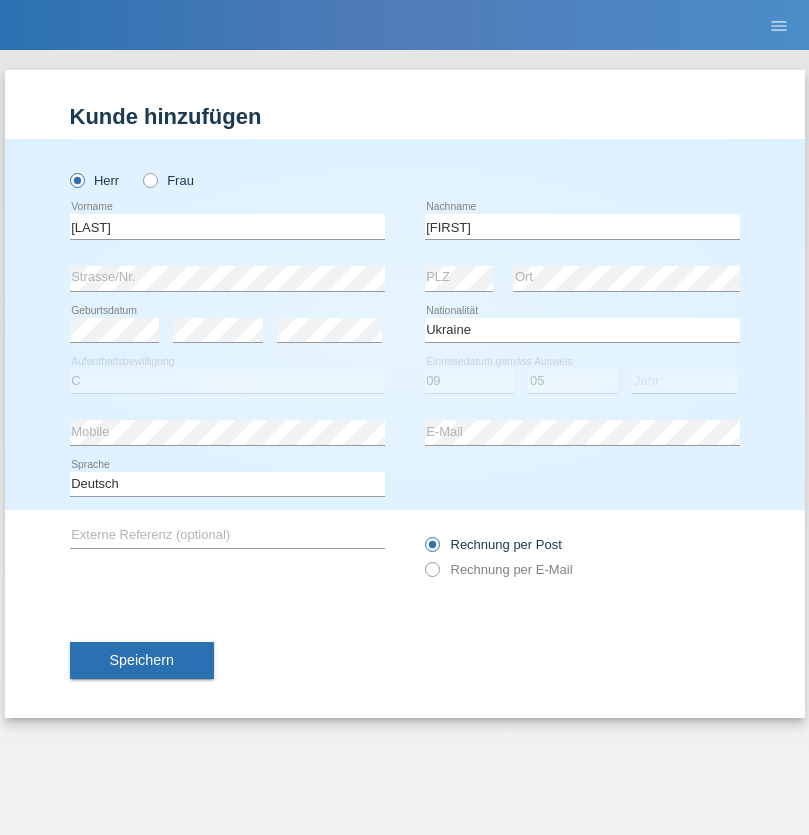 select on "2014" 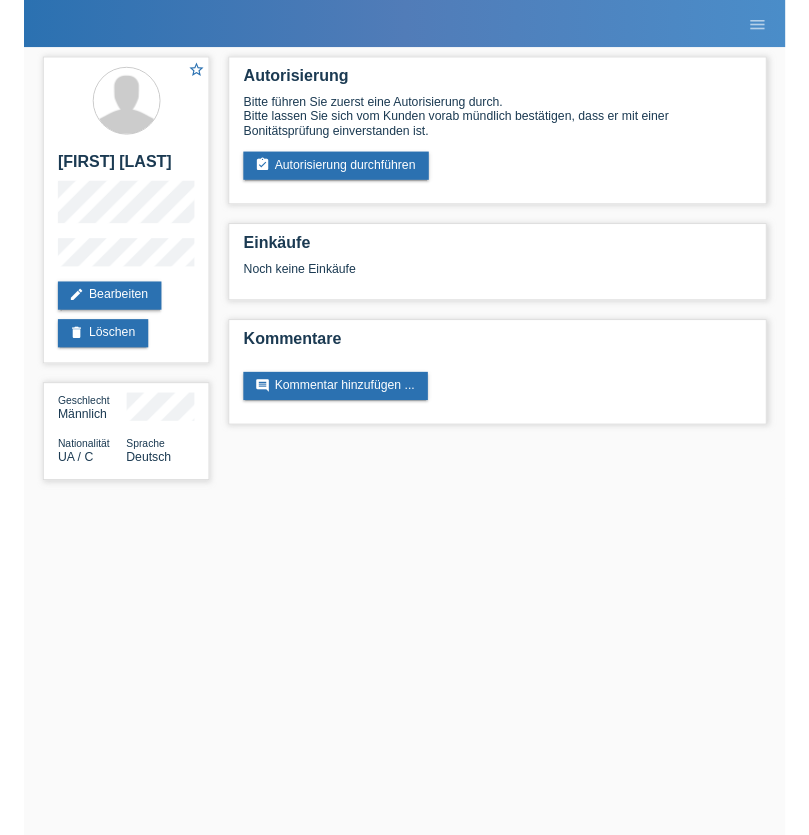 scroll, scrollTop: 0, scrollLeft: 0, axis: both 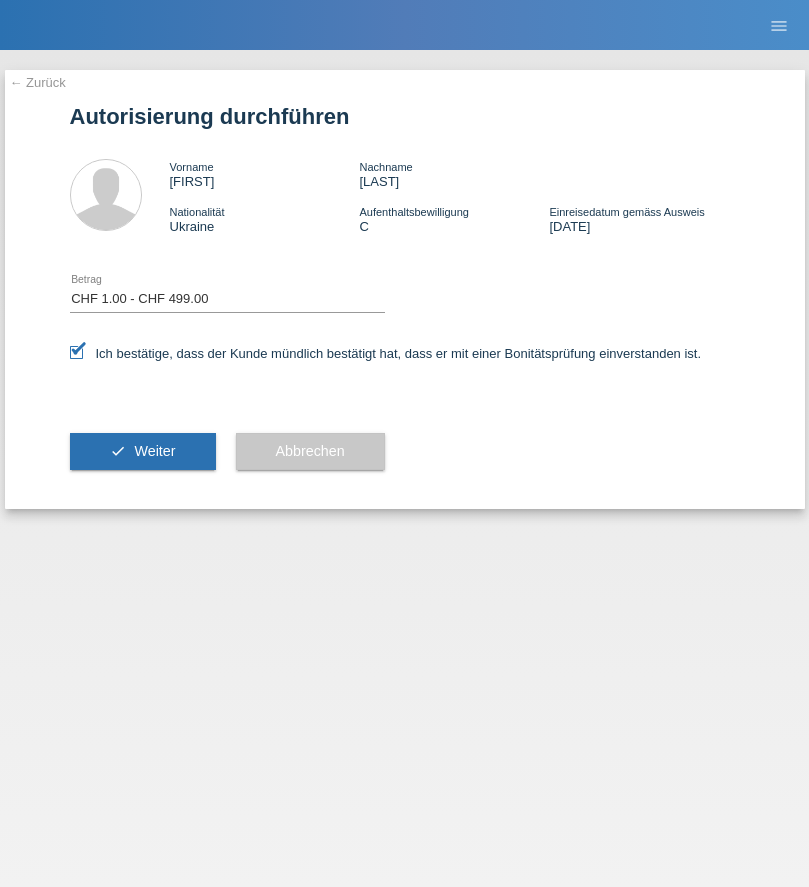 select on "1" 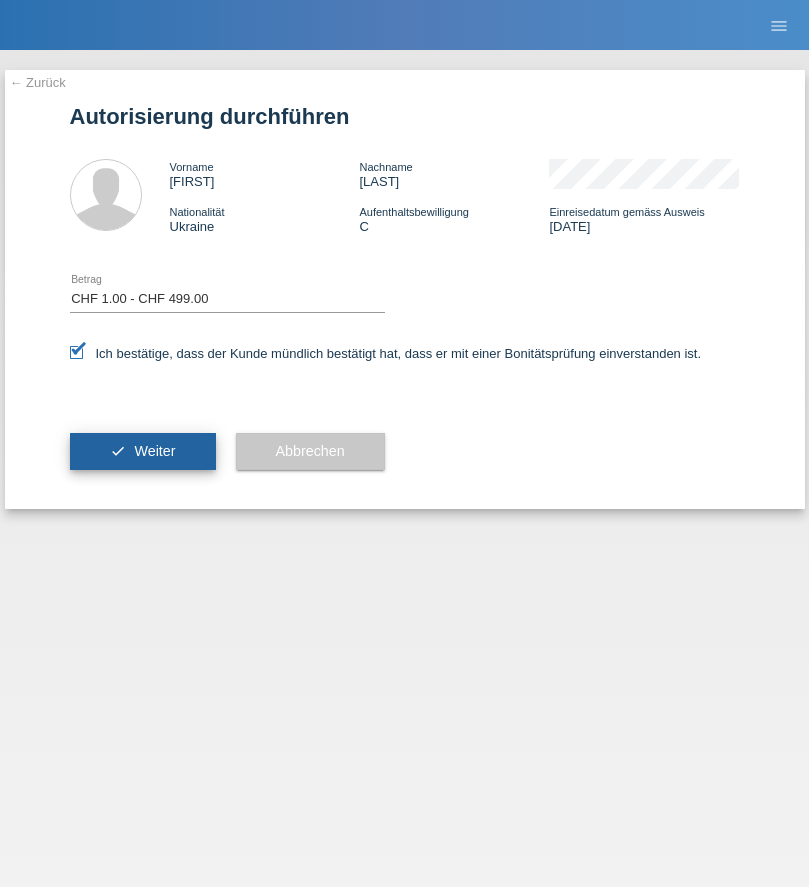 click on "Weiter" at bounding box center (154, 451) 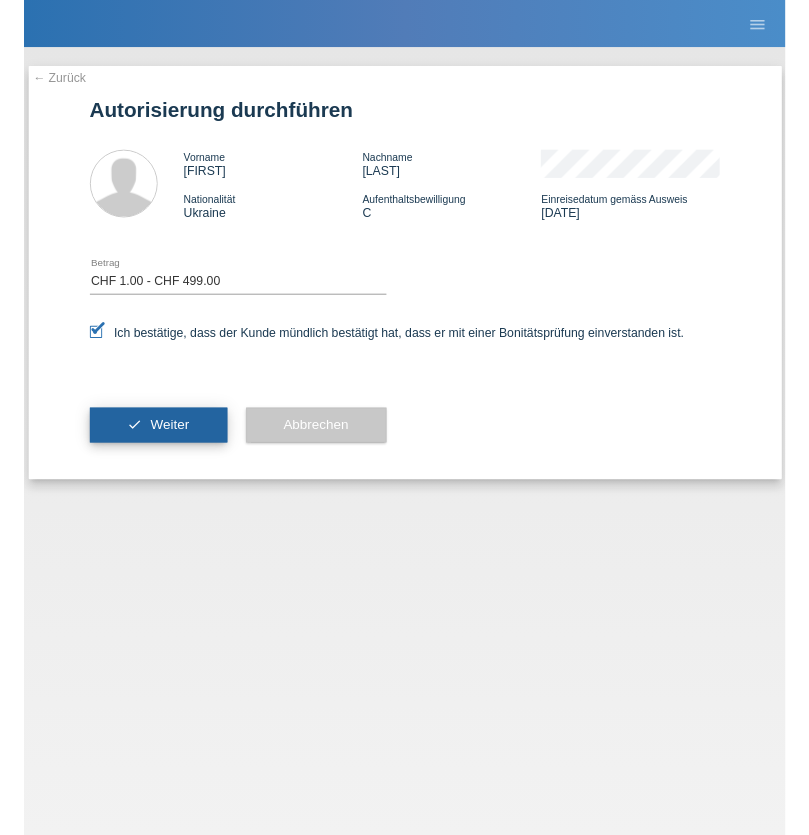 scroll, scrollTop: 0, scrollLeft: 0, axis: both 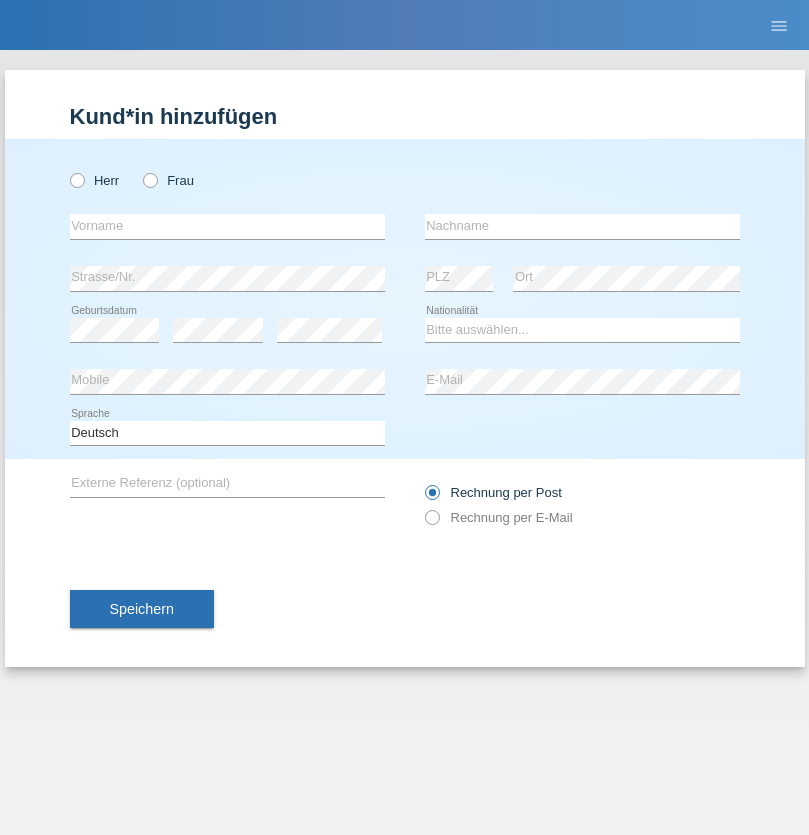 radio on "true" 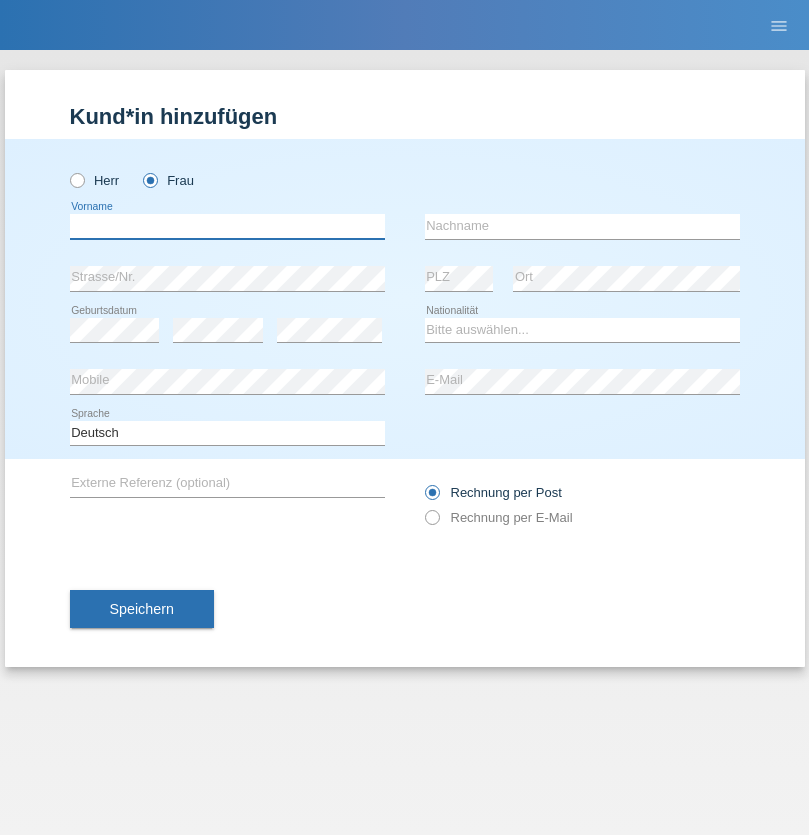 click at bounding box center [227, 226] 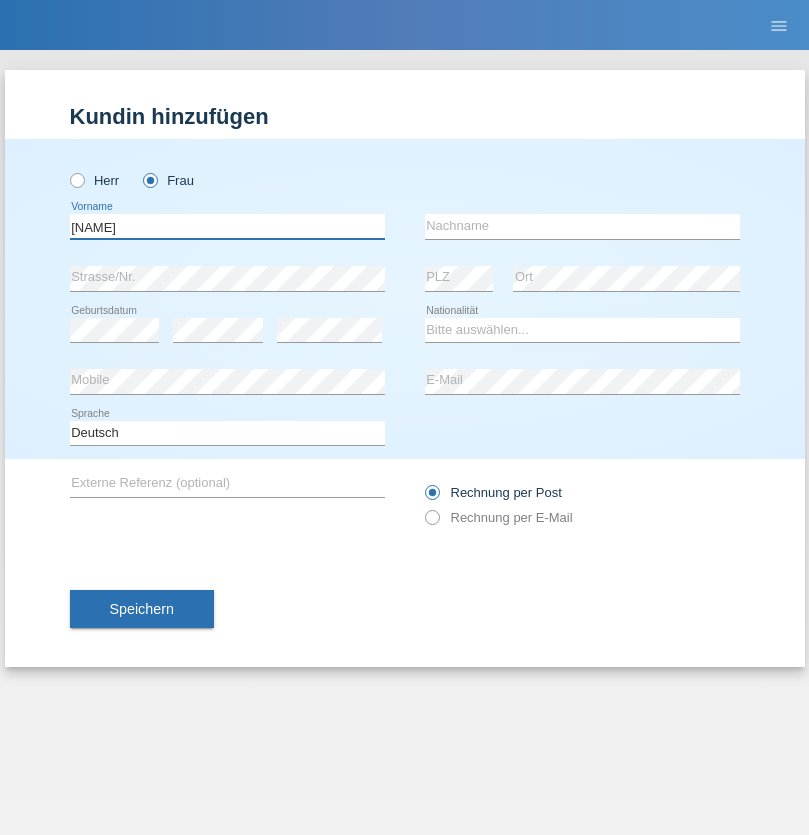 type on "Monika" 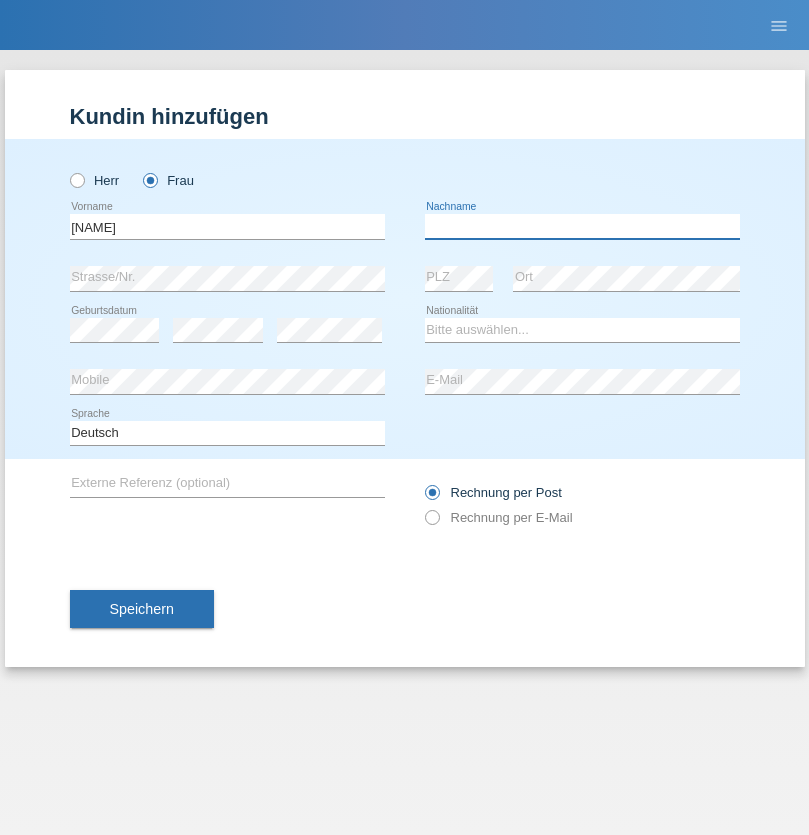 click at bounding box center [582, 226] 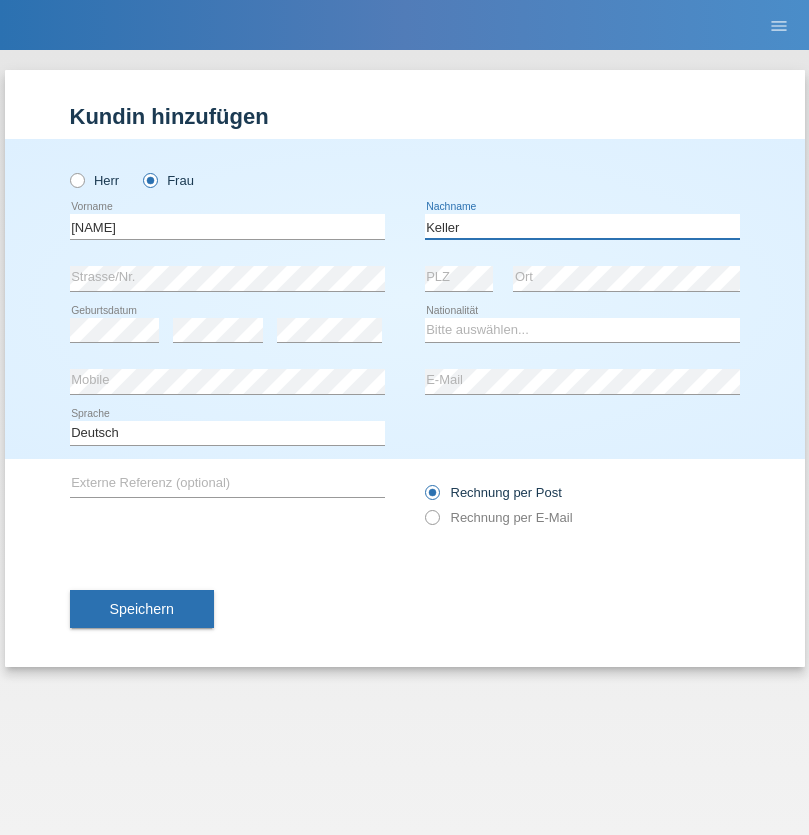 type on "Keller" 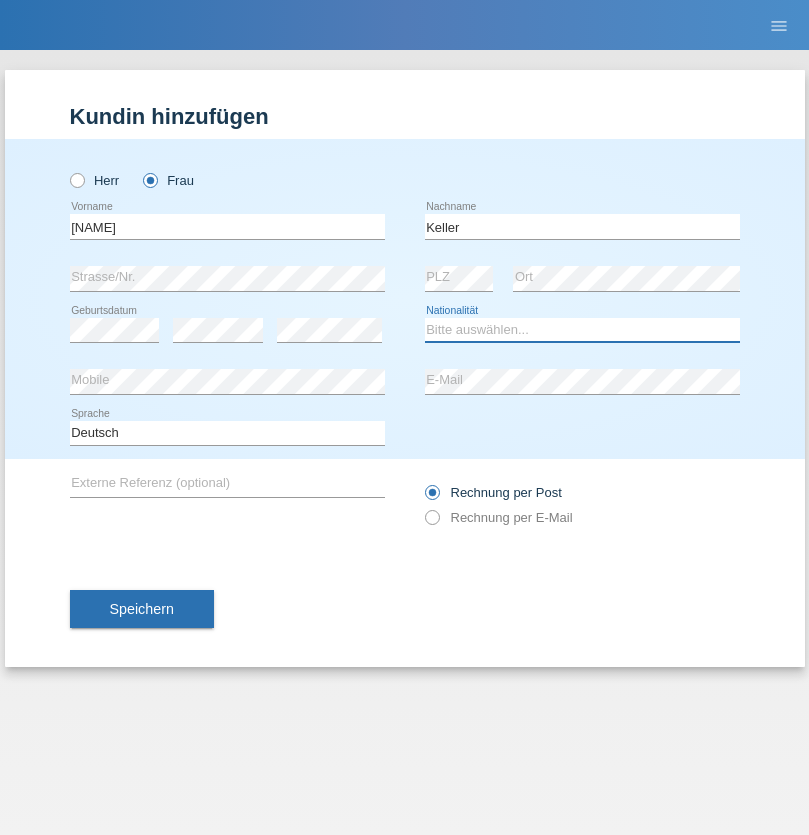 select on "CH" 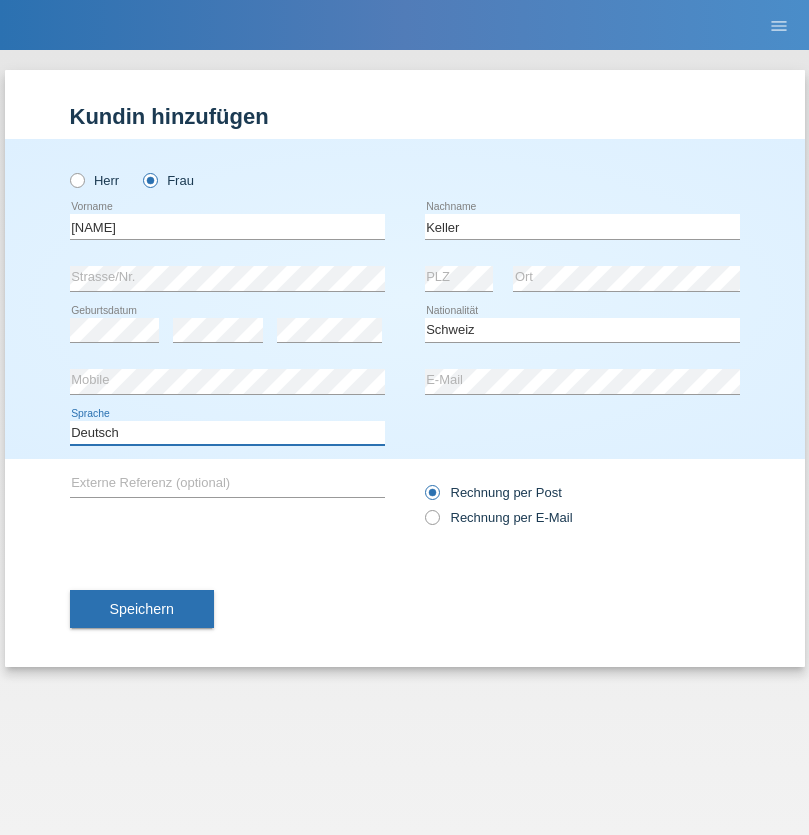 select on "en" 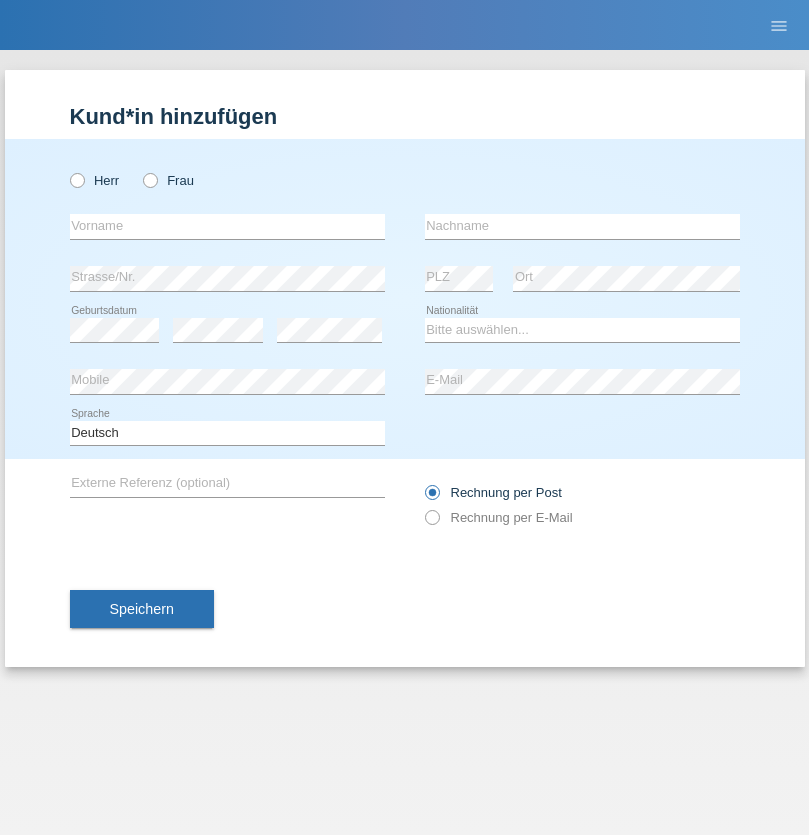 scroll, scrollTop: 0, scrollLeft: 0, axis: both 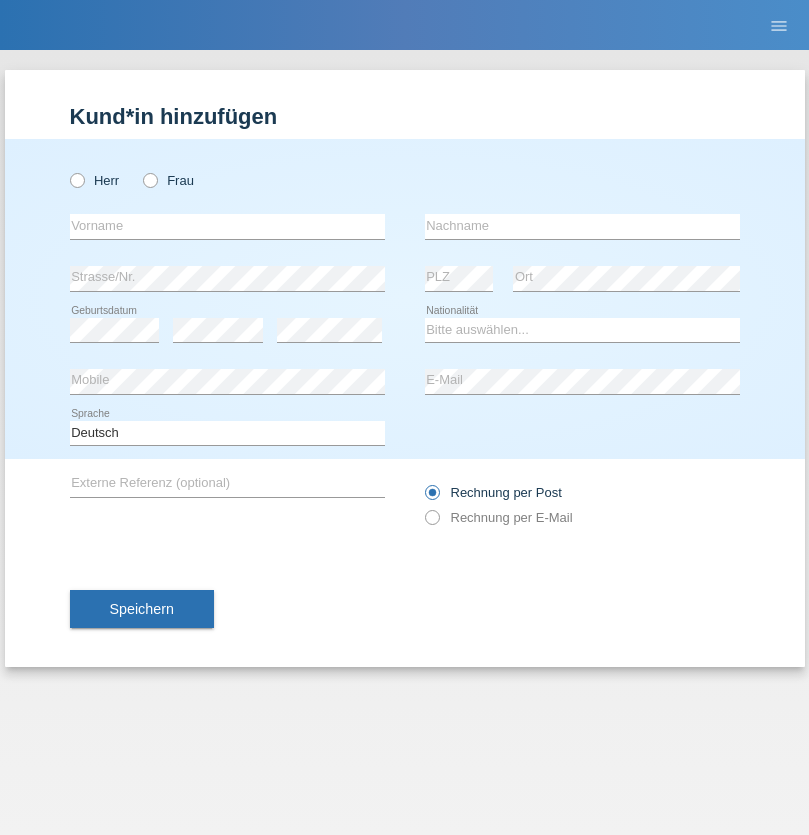 radio on "true" 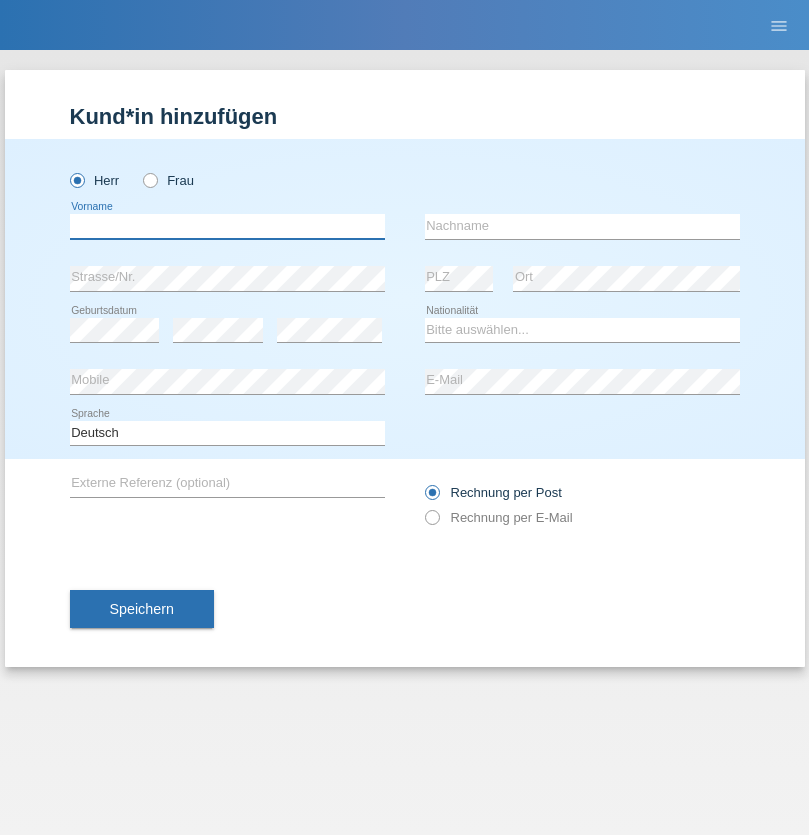 click at bounding box center [227, 226] 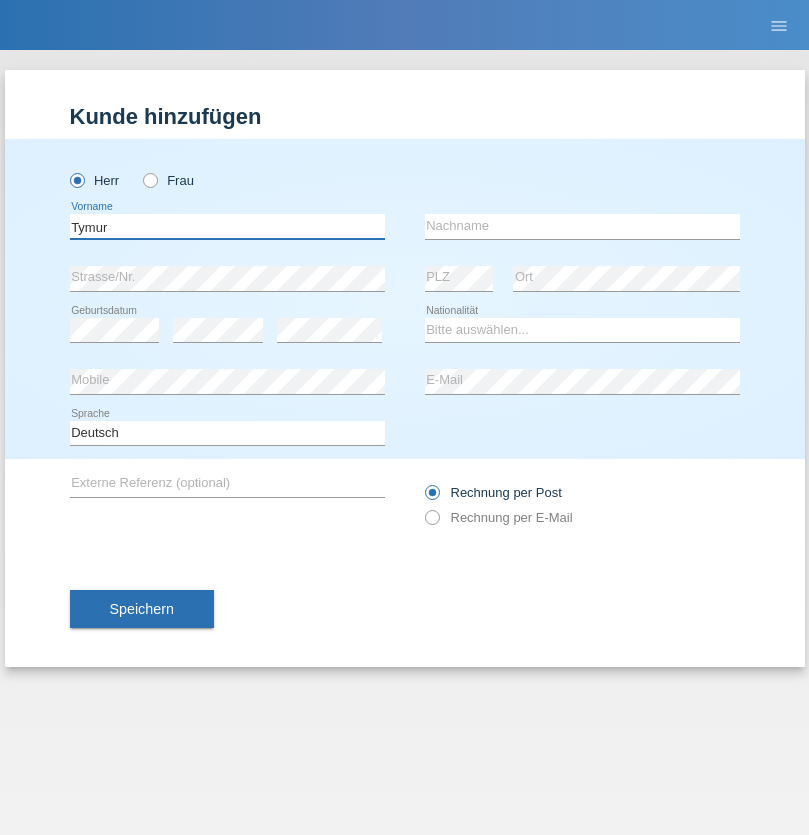 type on "Tymur" 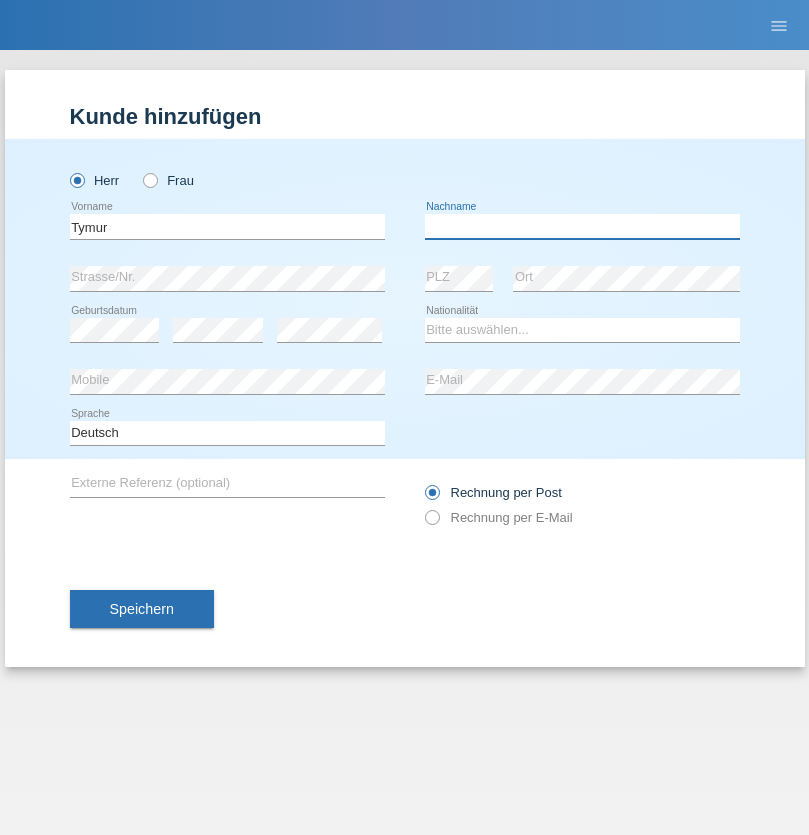 click at bounding box center [582, 226] 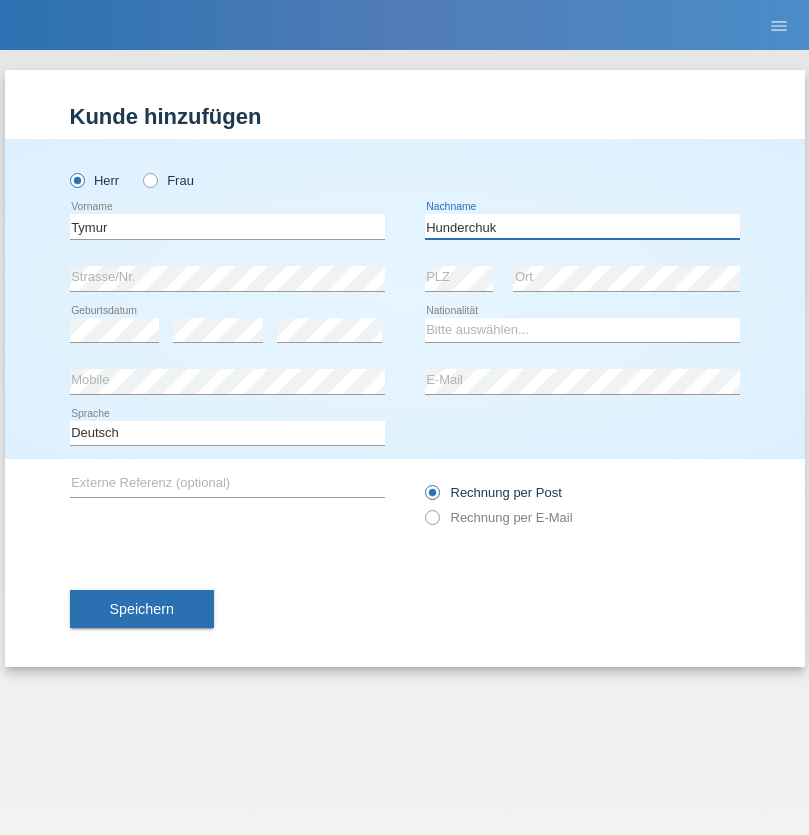 type on "Hunderchuk" 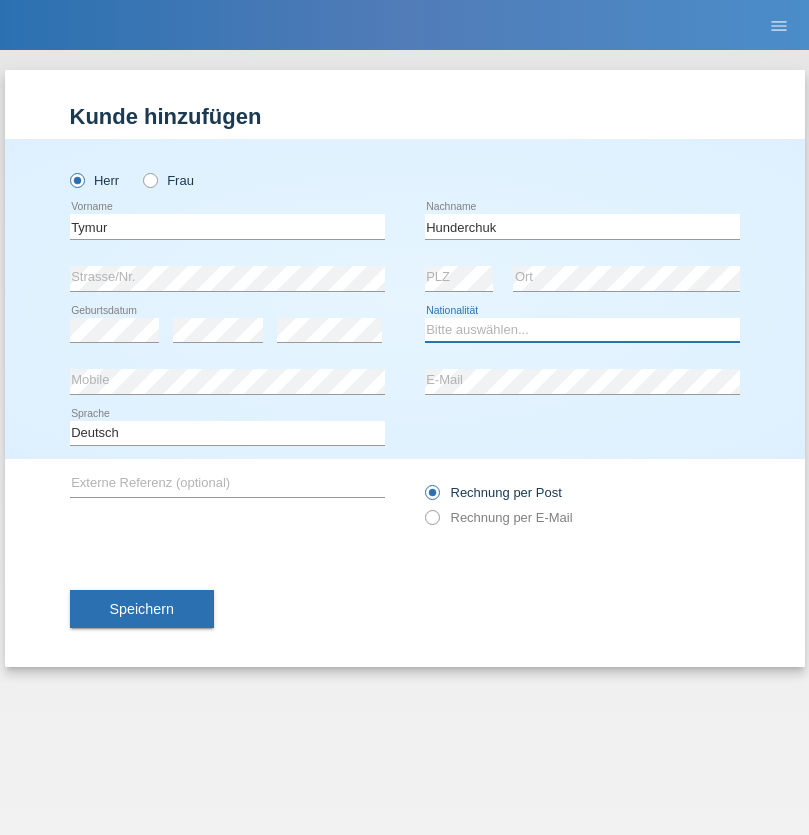 select on "UA" 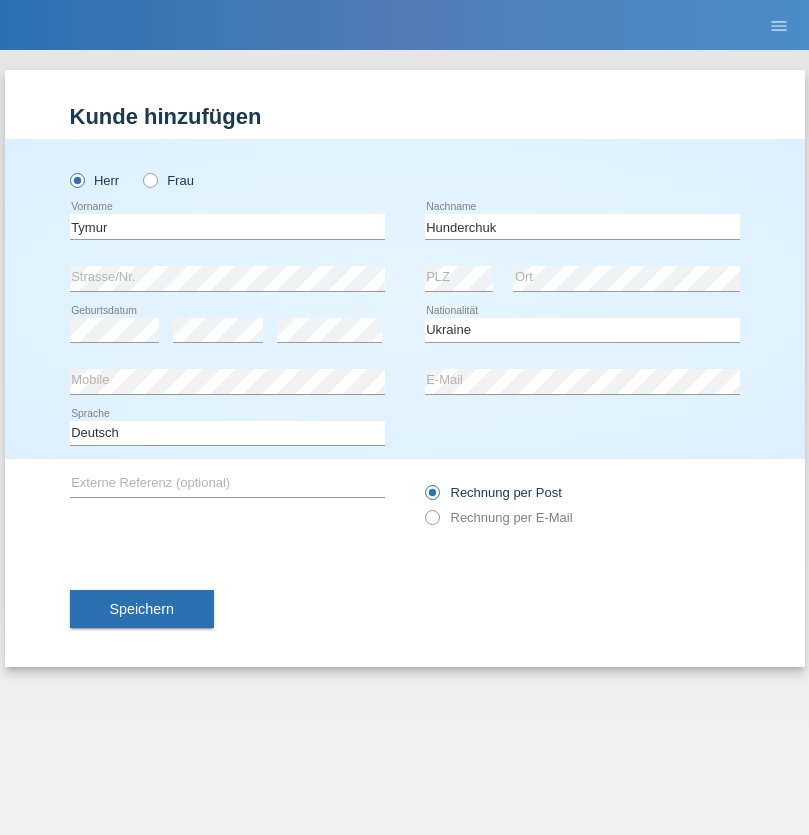 select on "C" 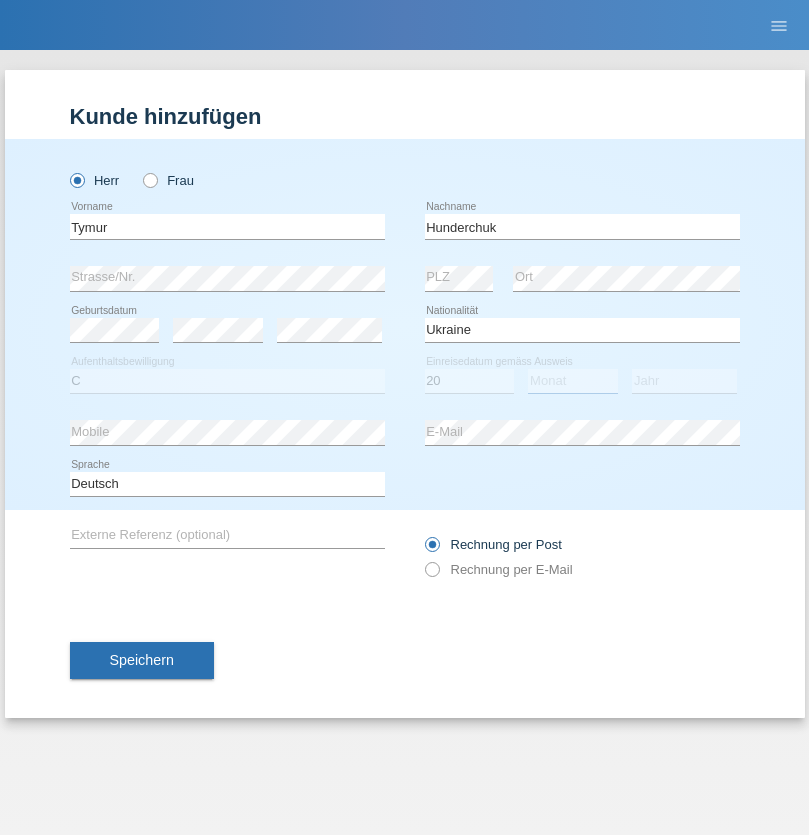 select on "08" 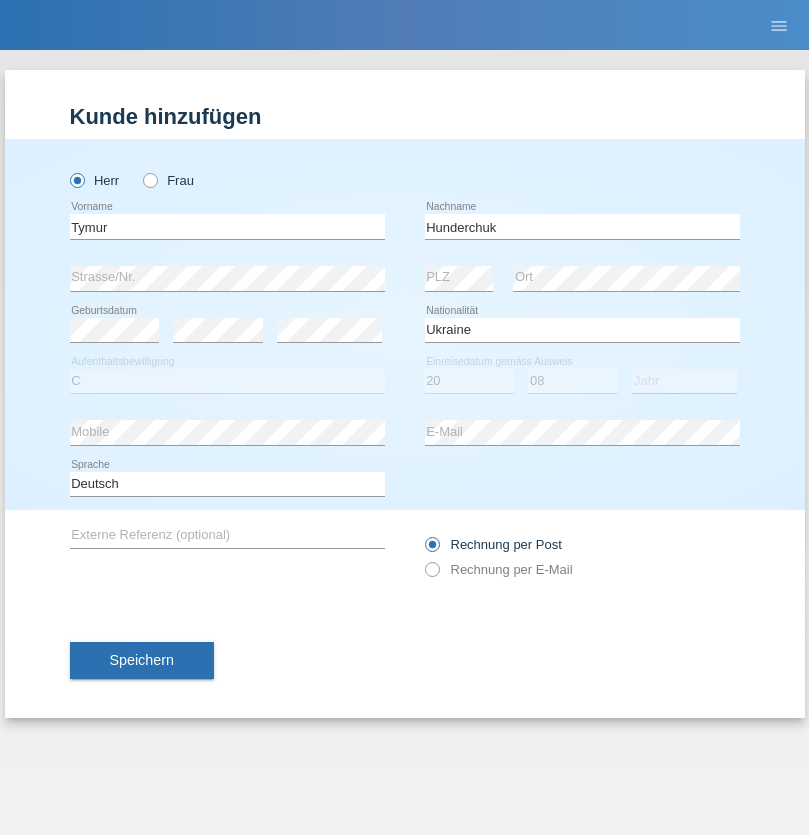 select on "2021" 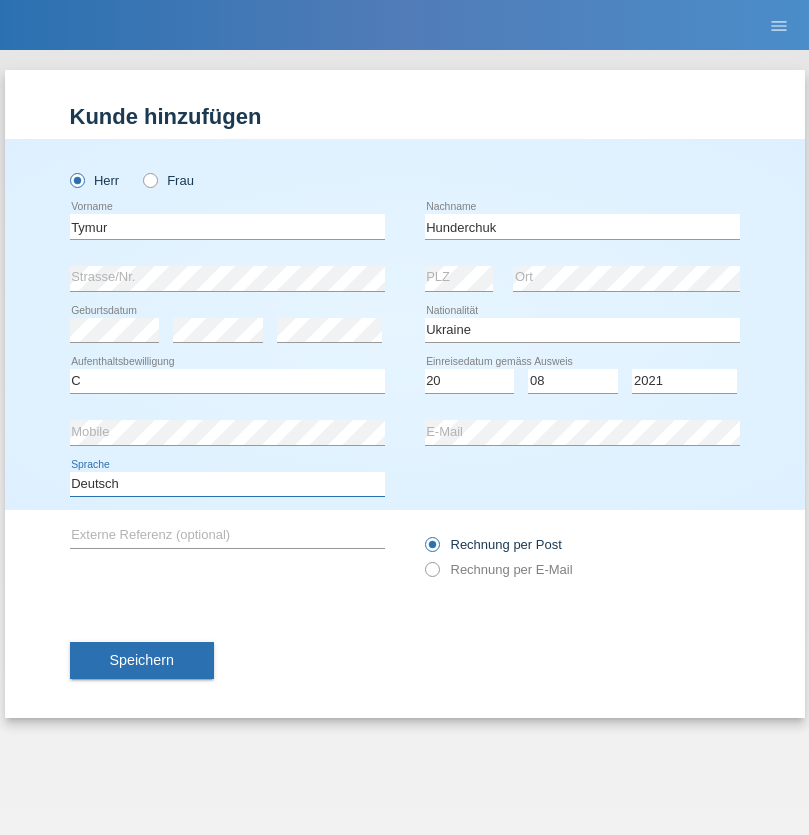 select on "en" 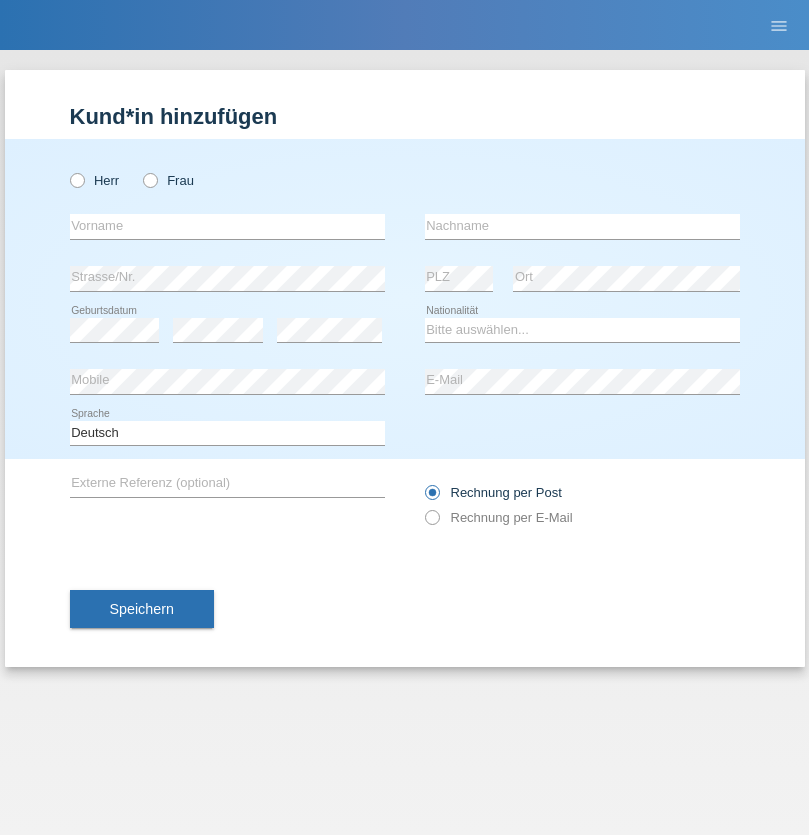 scroll, scrollTop: 0, scrollLeft: 0, axis: both 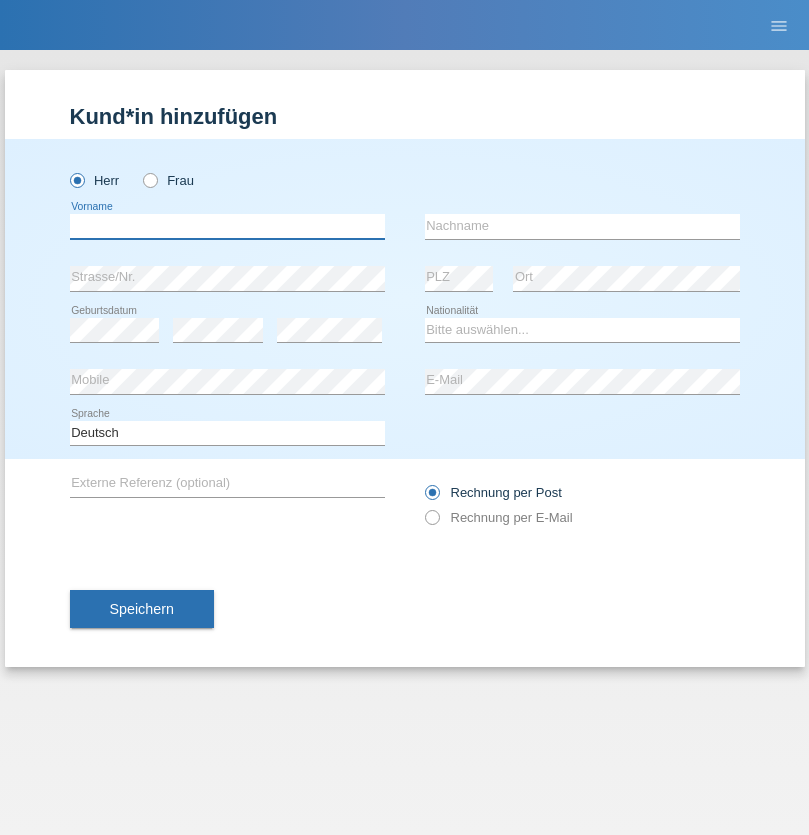 click at bounding box center (227, 226) 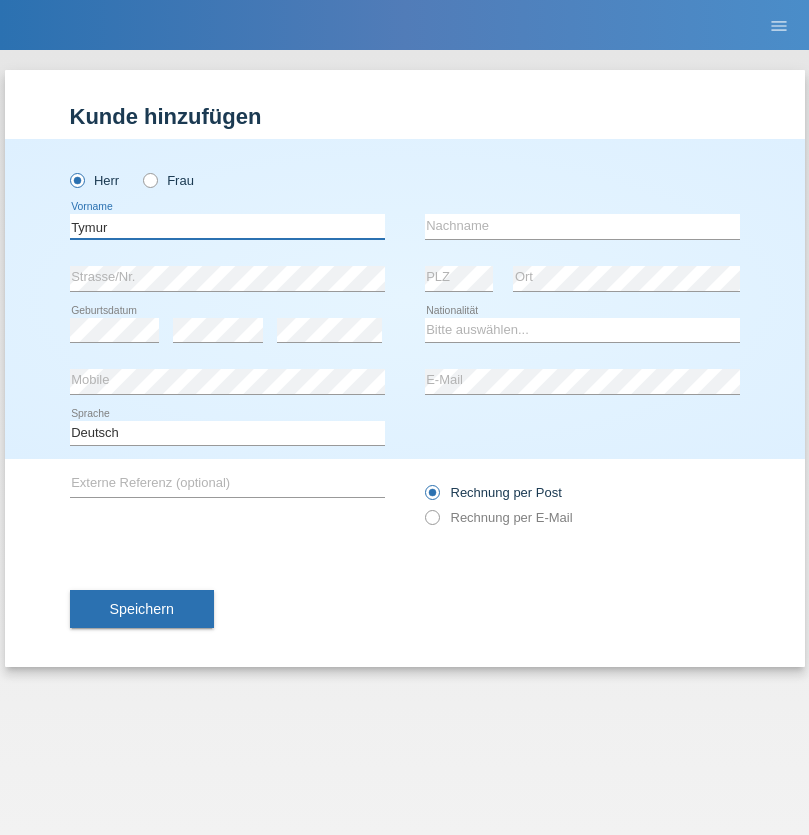 type on "Tymur" 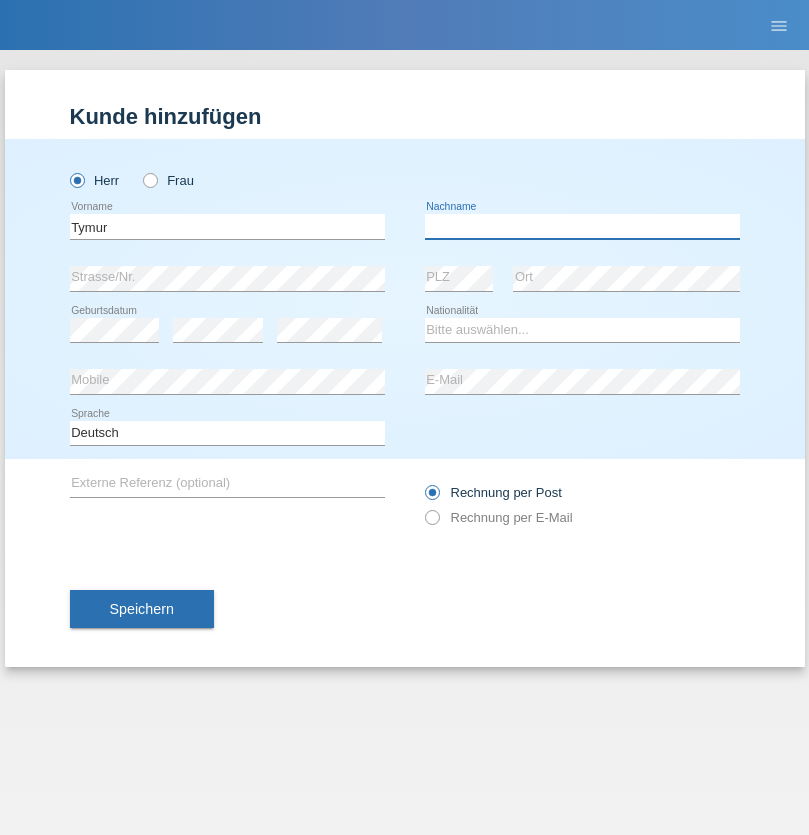 click at bounding box center (582, 226) 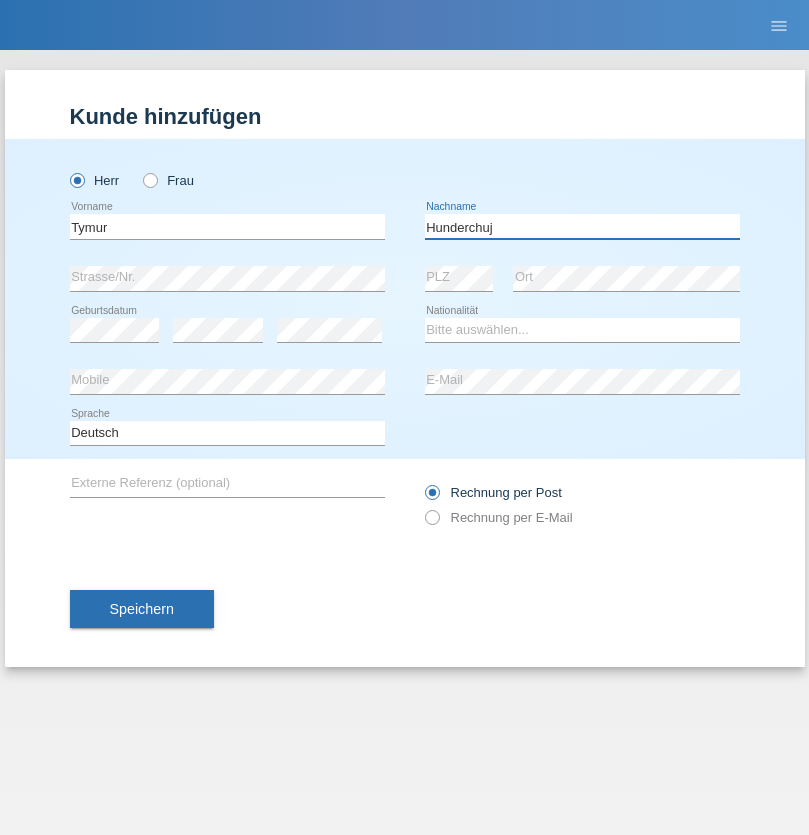 type on "Hunderchuj" 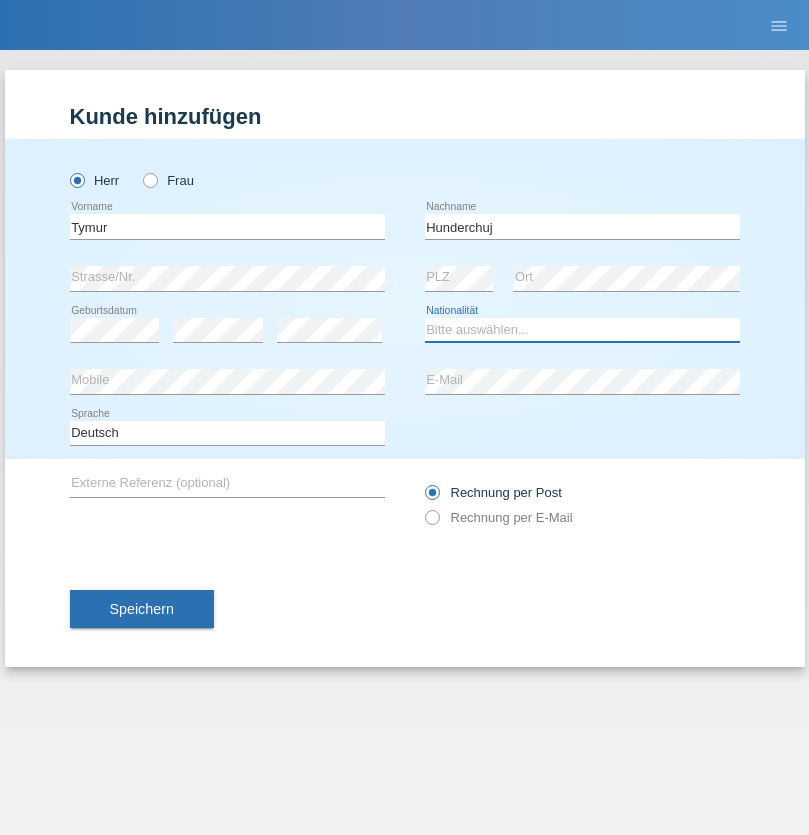 select on "UA" 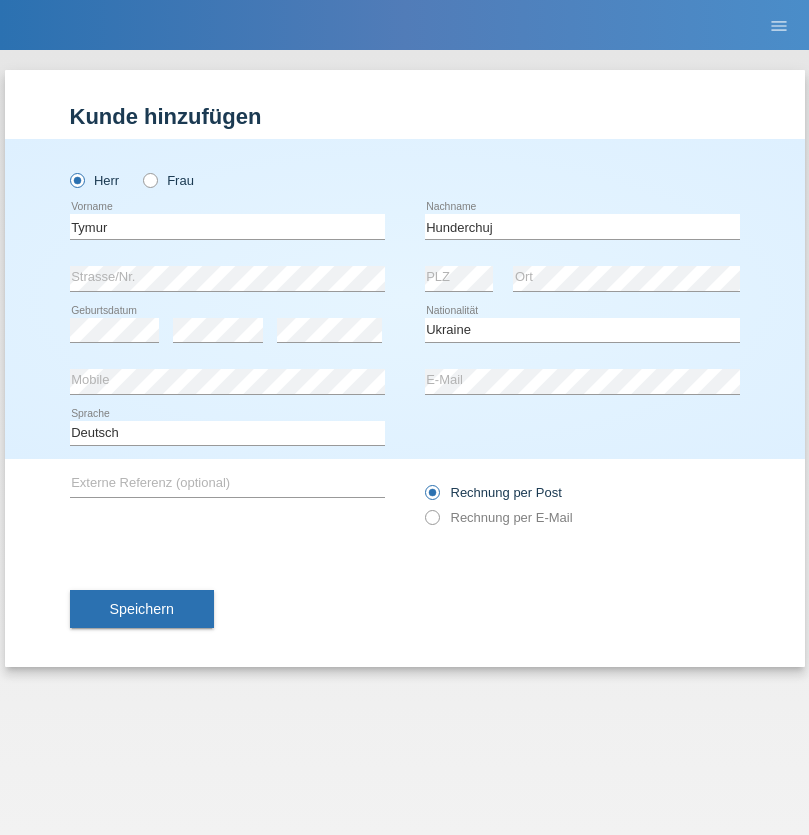 select on "C" 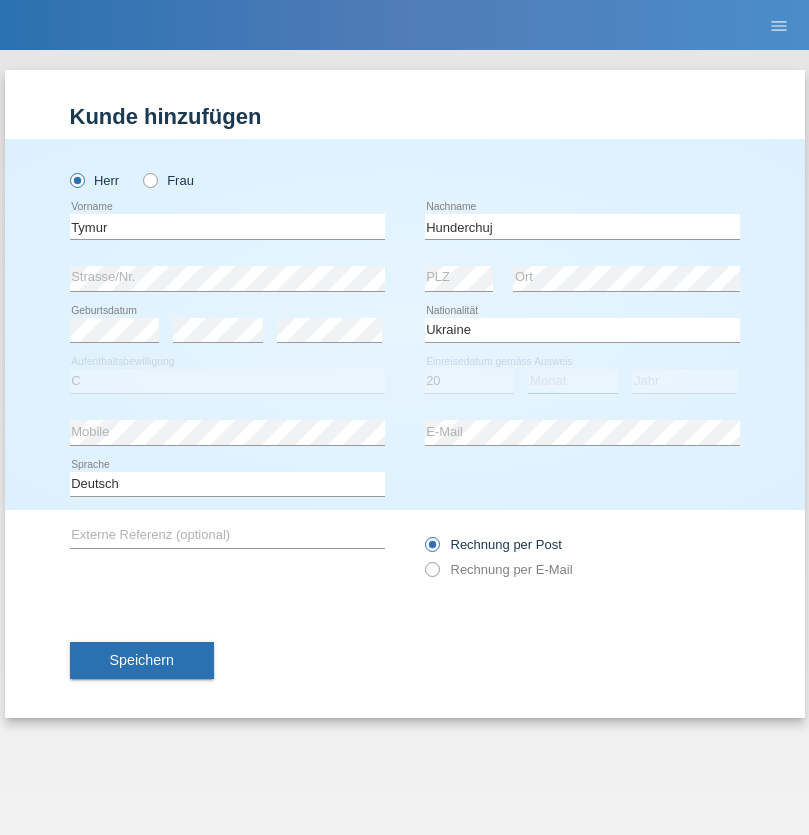 select on "08" 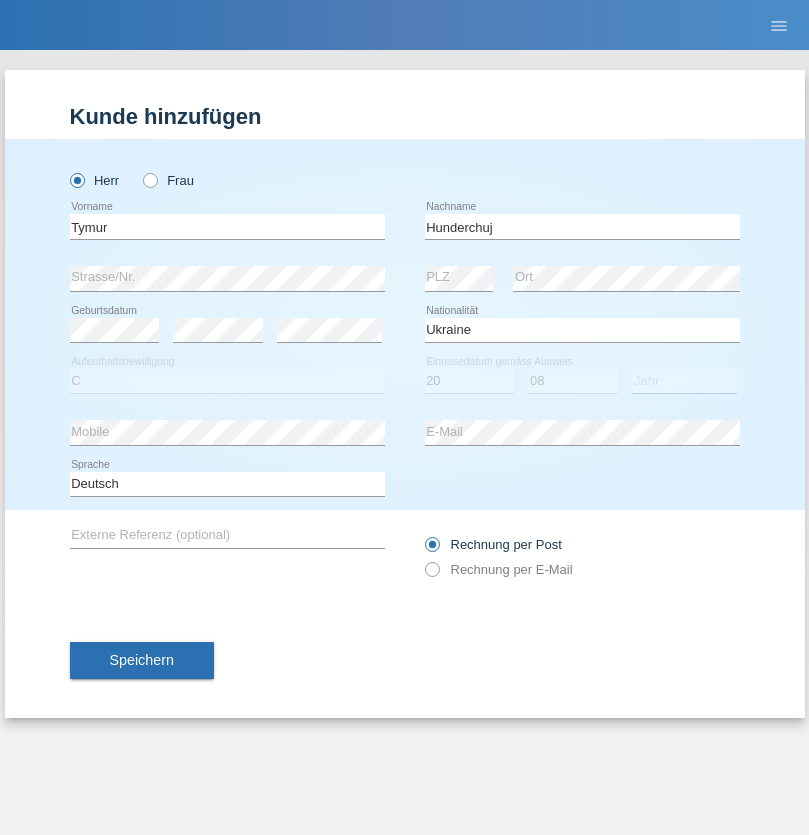 select on "2021" 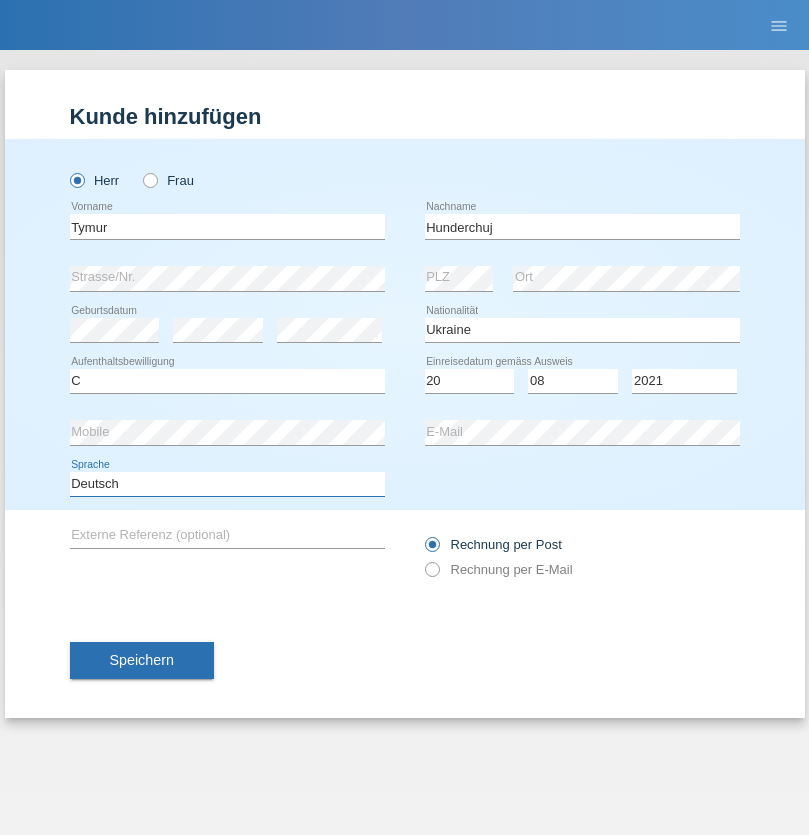 select on "en" 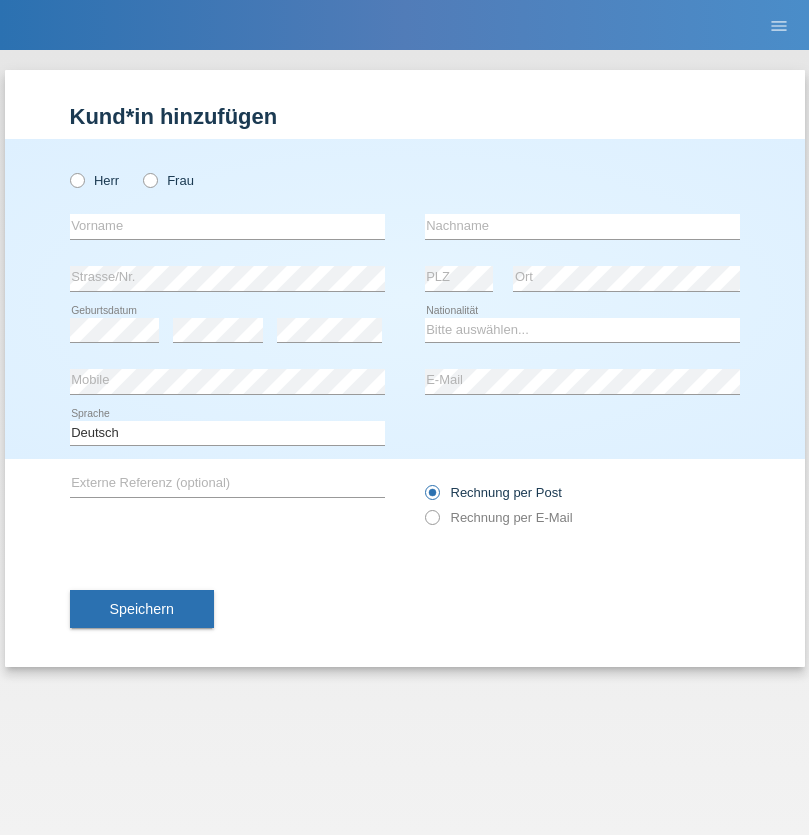 scroll, scrollTop: 0, scrollLeft: 0, axis: both 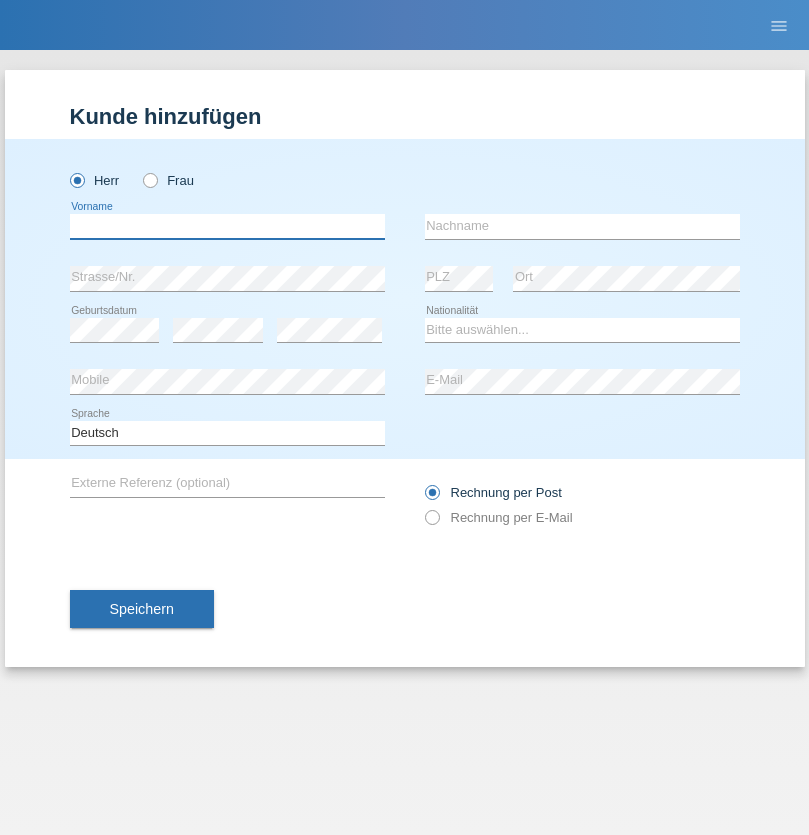 click at bounding box center [227, 226] 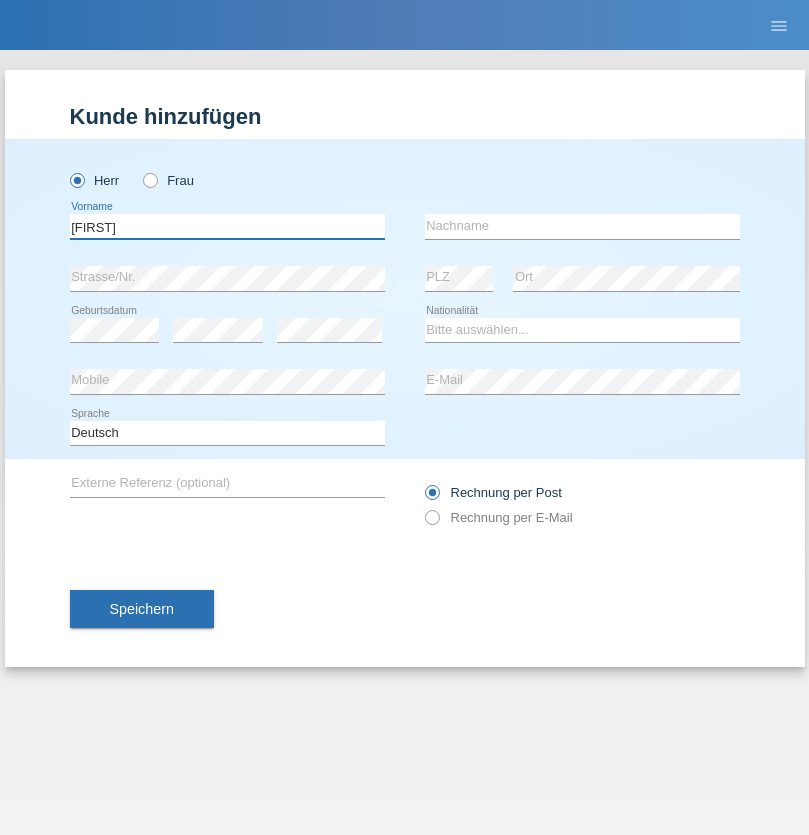 type on "Dominik" 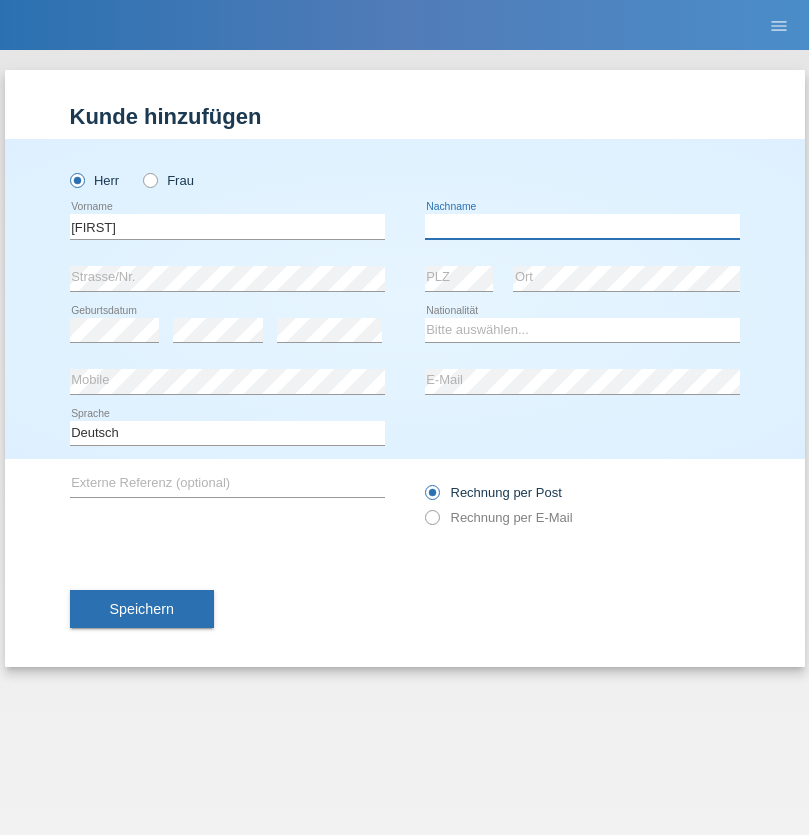 click at bounding box center (582, 226) 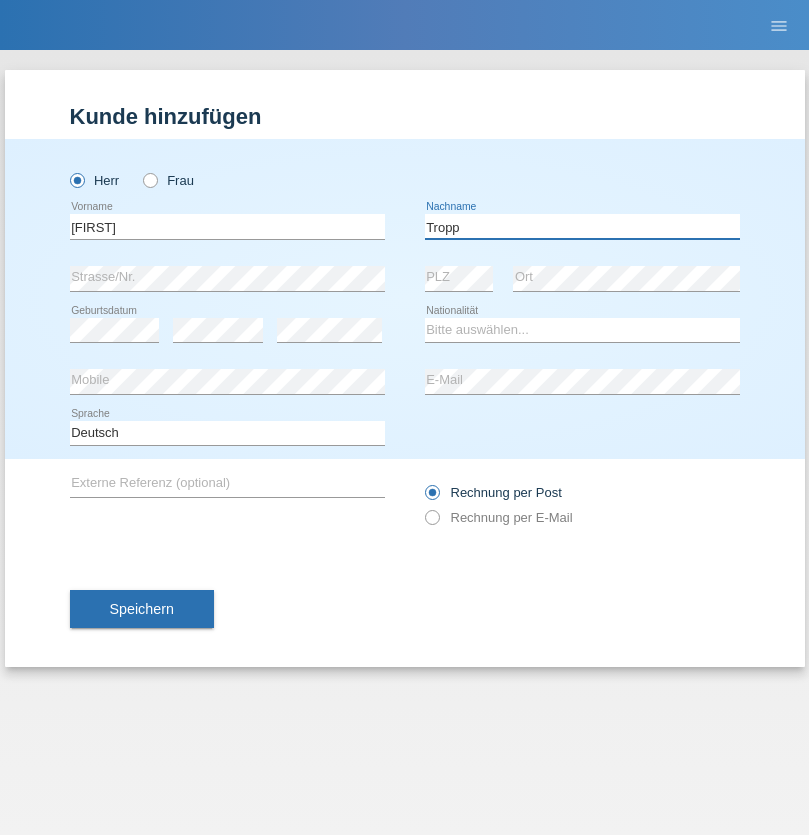 type on "Tropp" 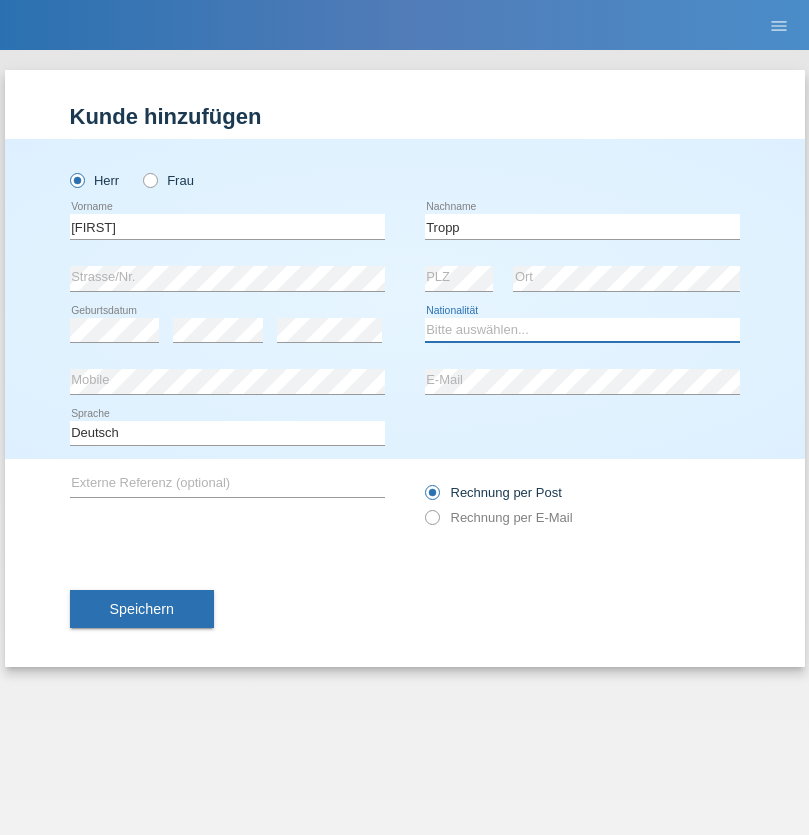 select on "SK" 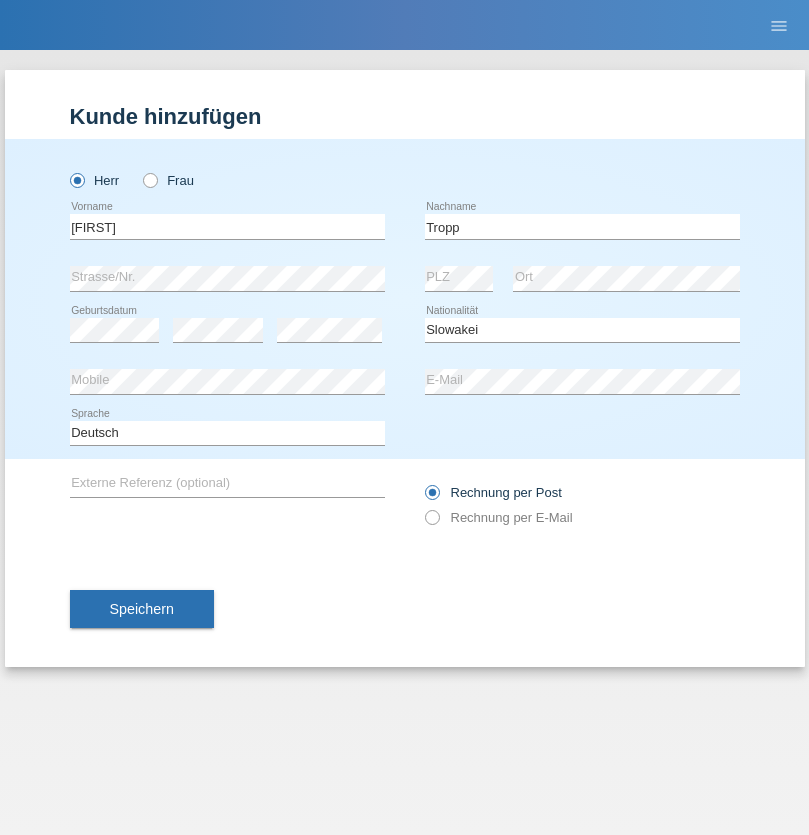select on "C" 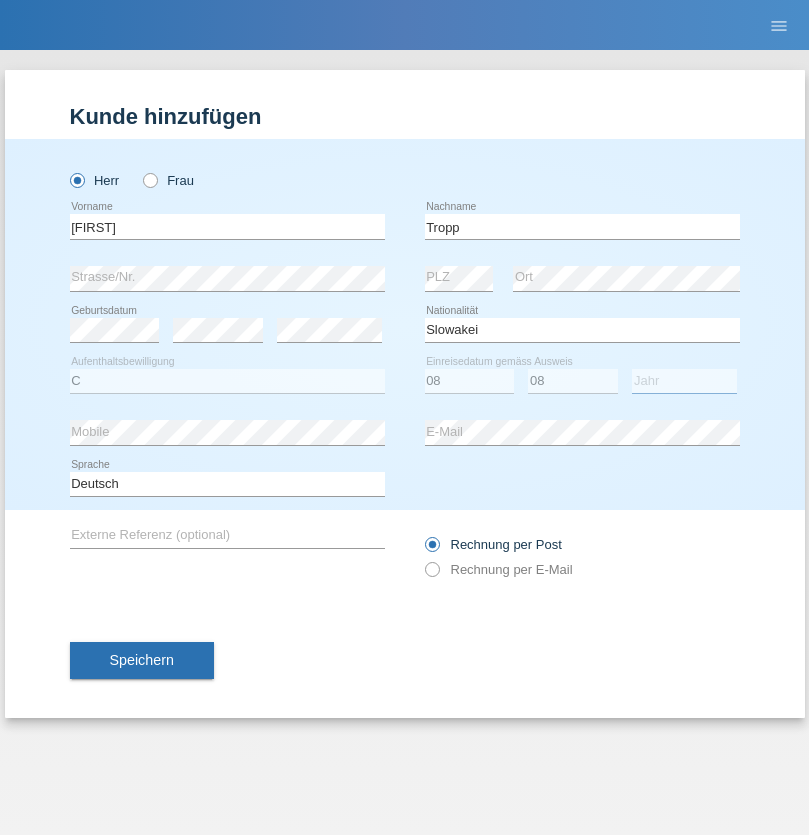 select on "2021" 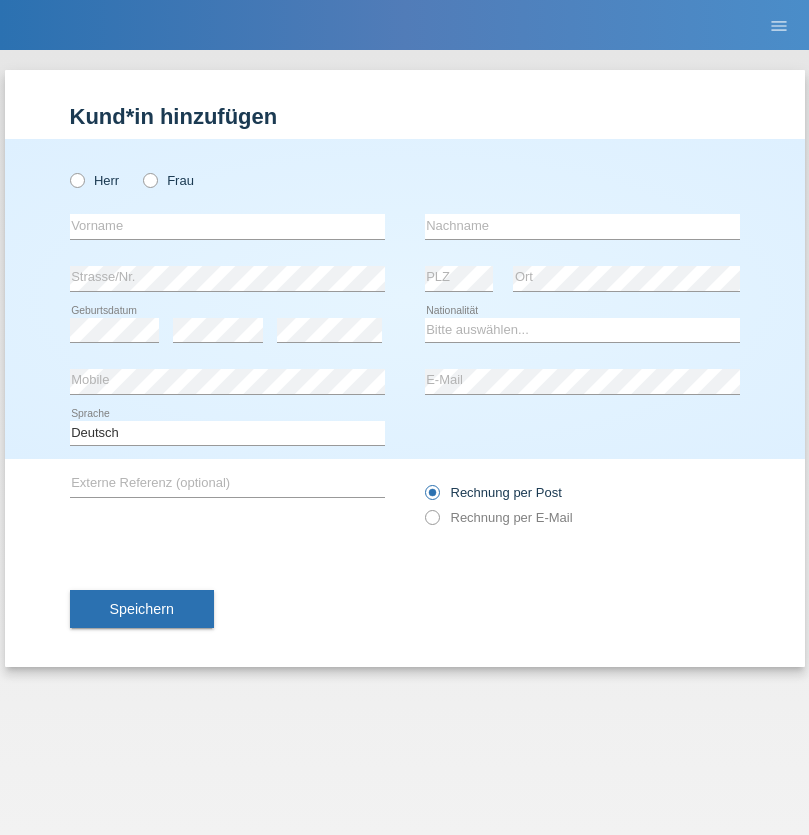 scroll, scrollTop: 0, scrollLeft: 0, axis: both 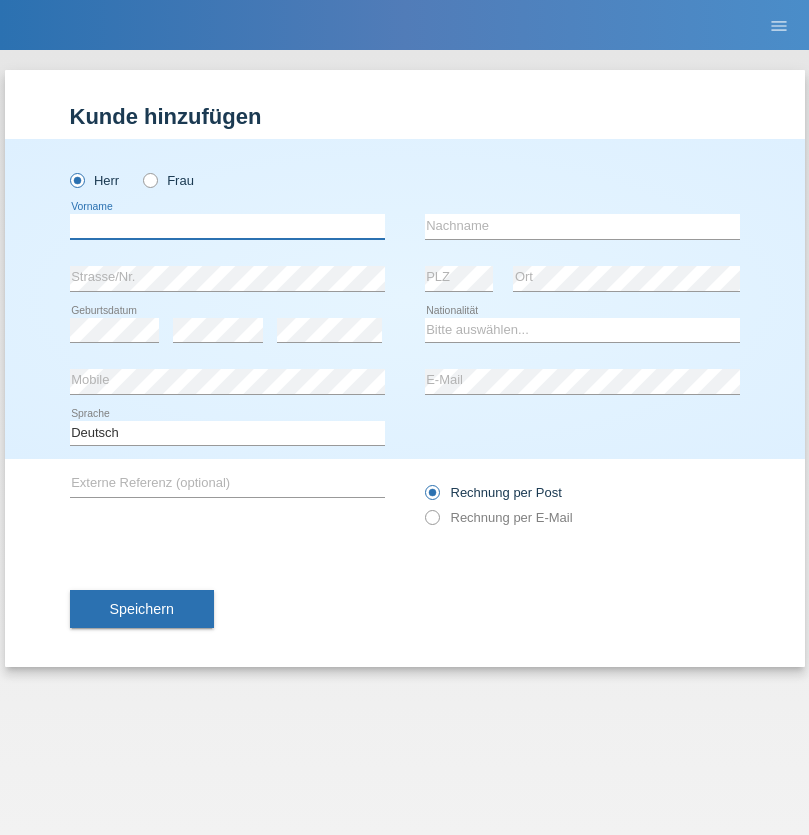 click at bounding box center (227, 226) 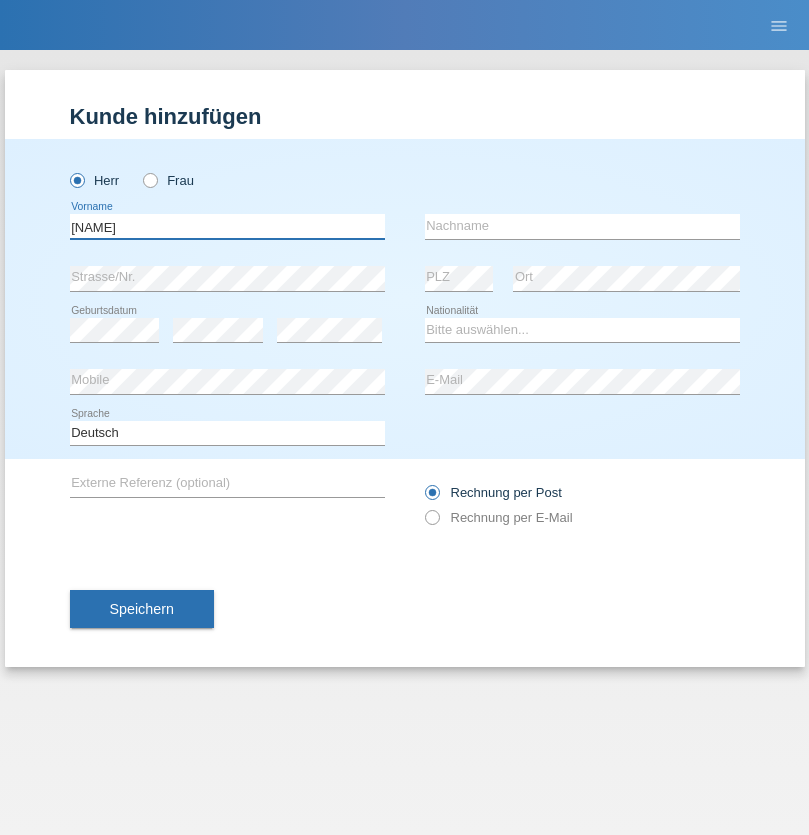 type on "[NAME]" 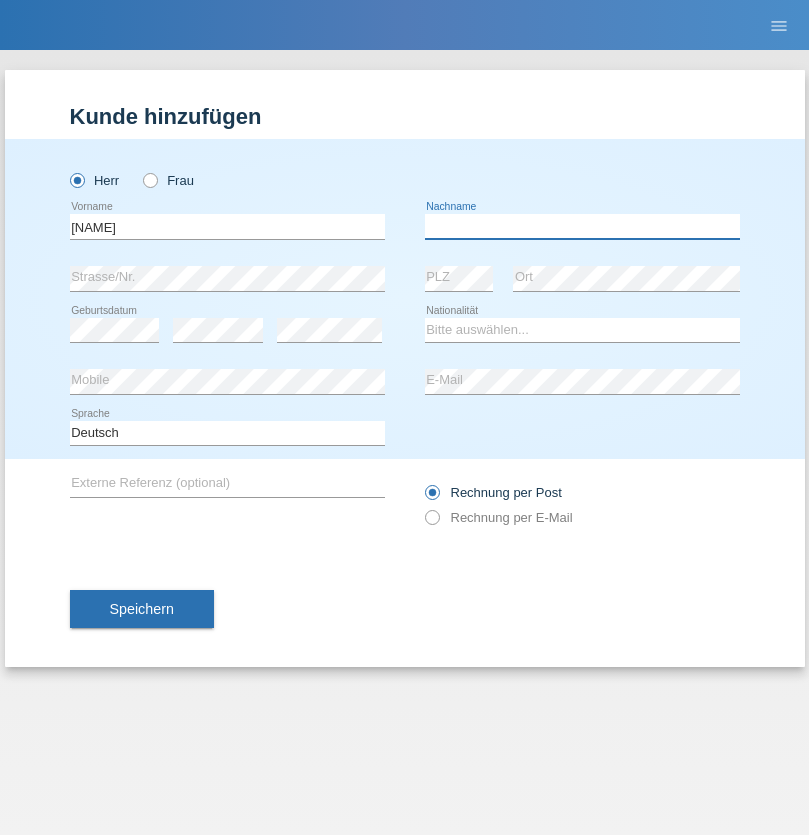 click at bounding box center (582, 226) 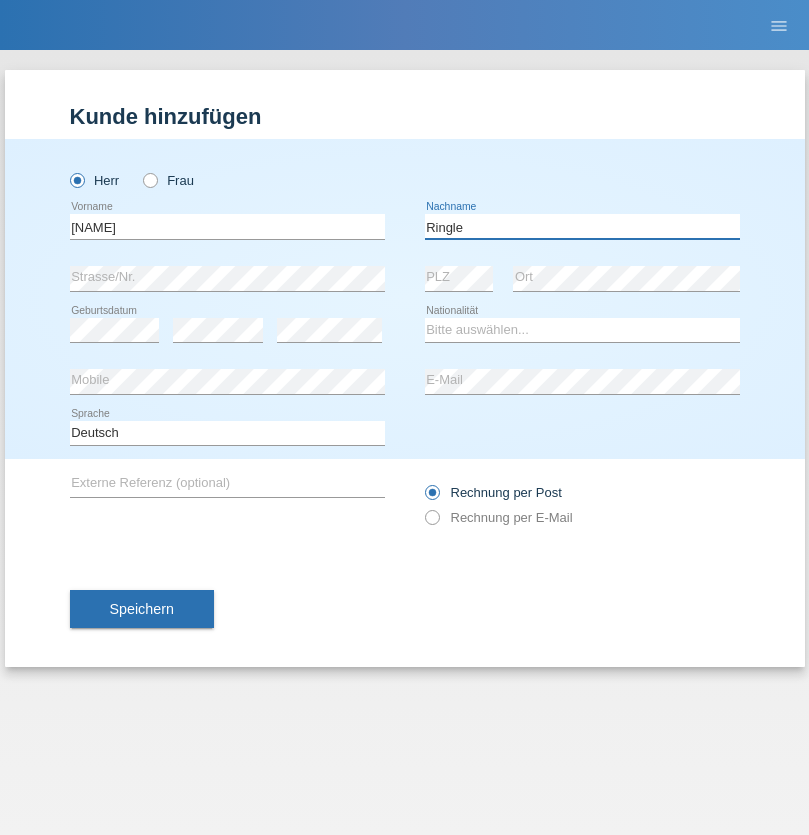 type on "Ringle" 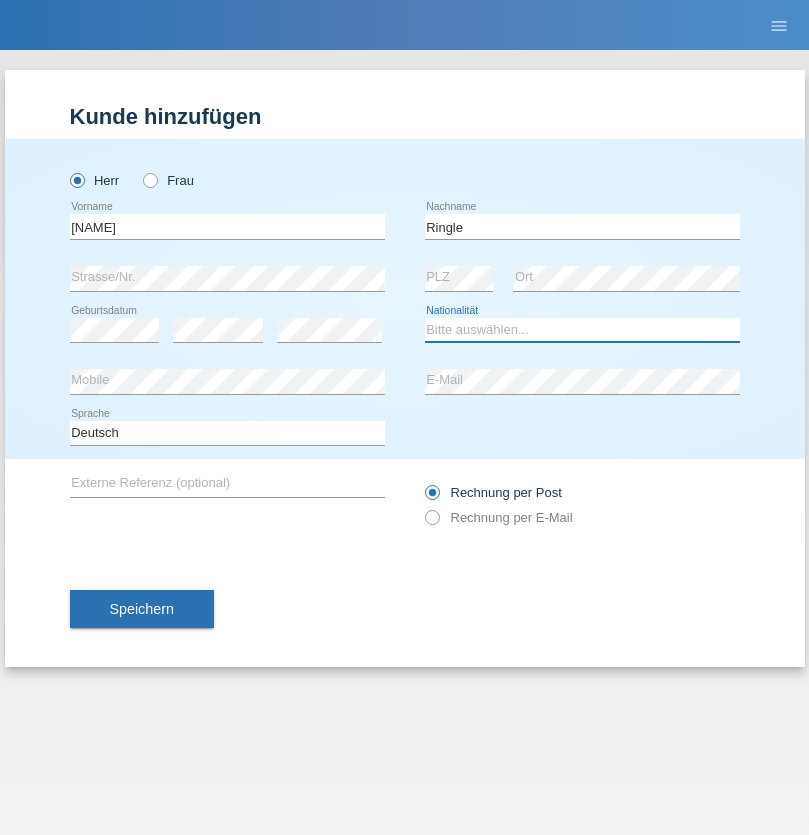 select on "DE" 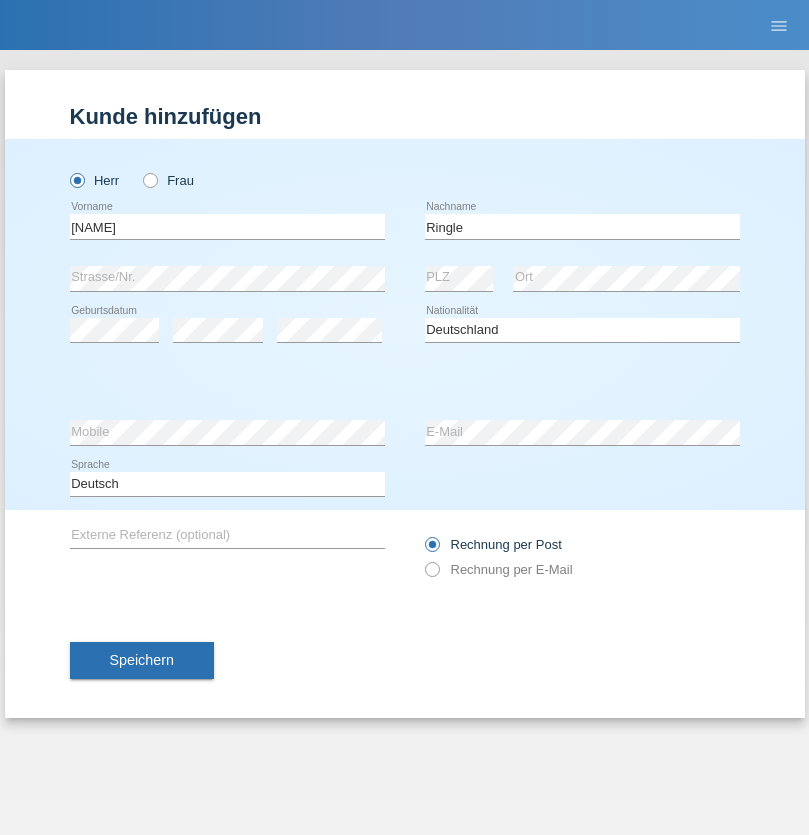 select on "C" 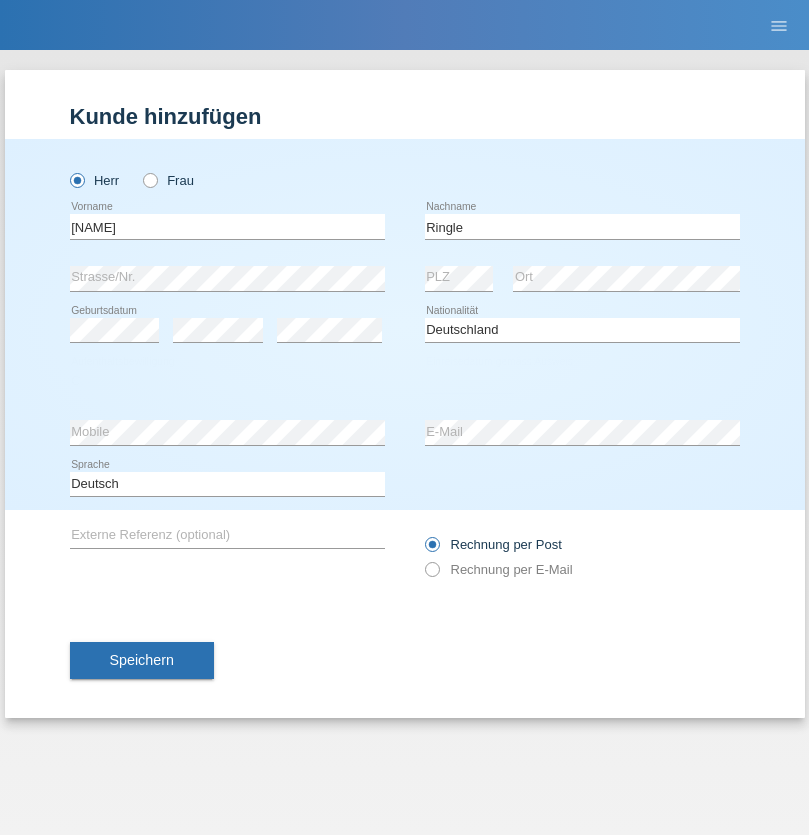 select on "06" 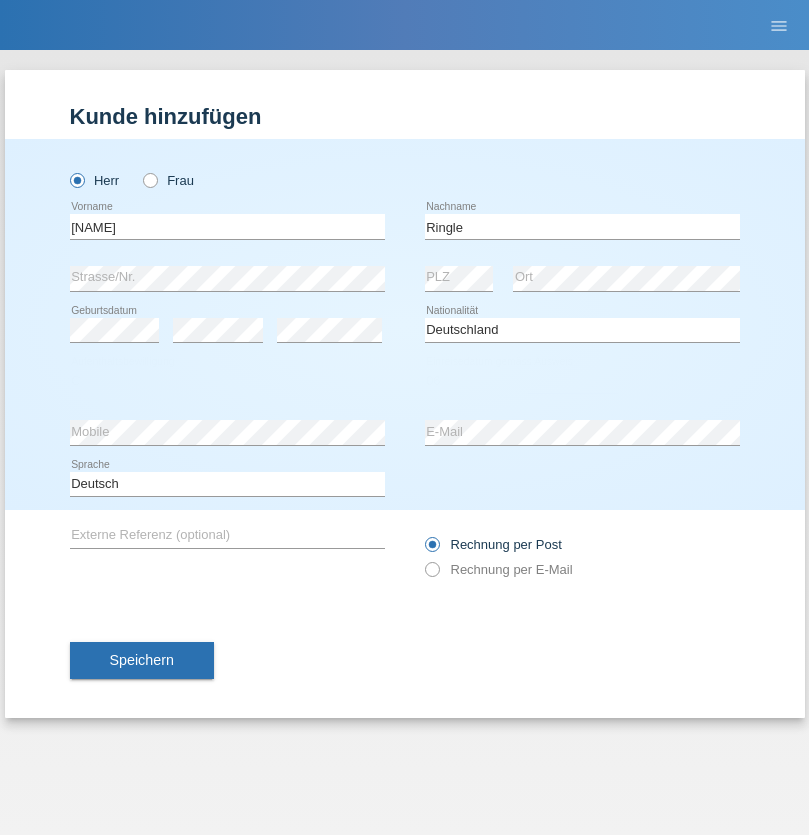 select on "01" 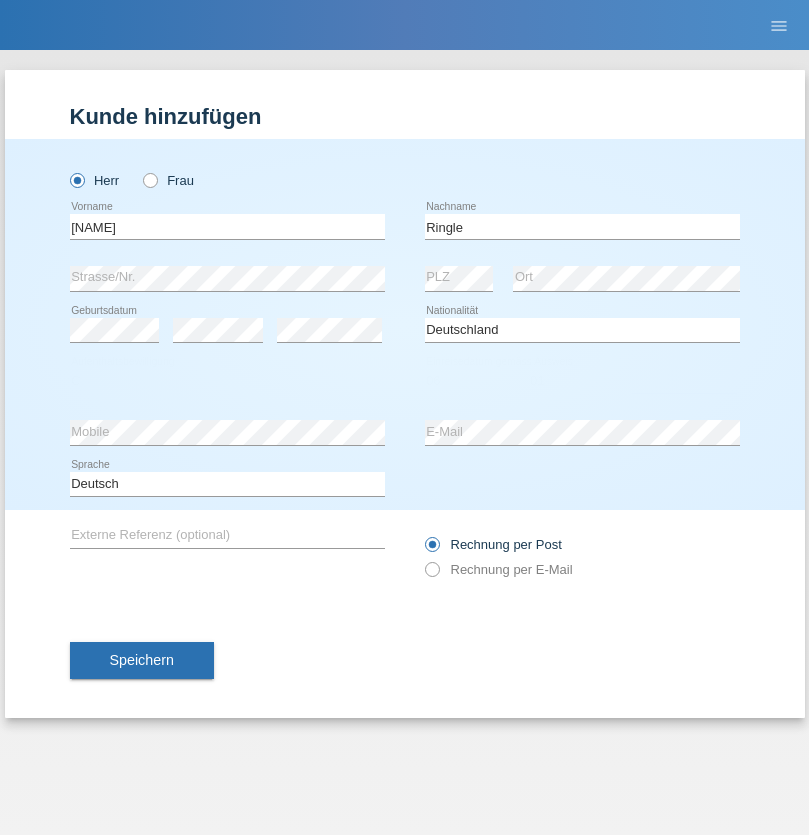 select on "2021" 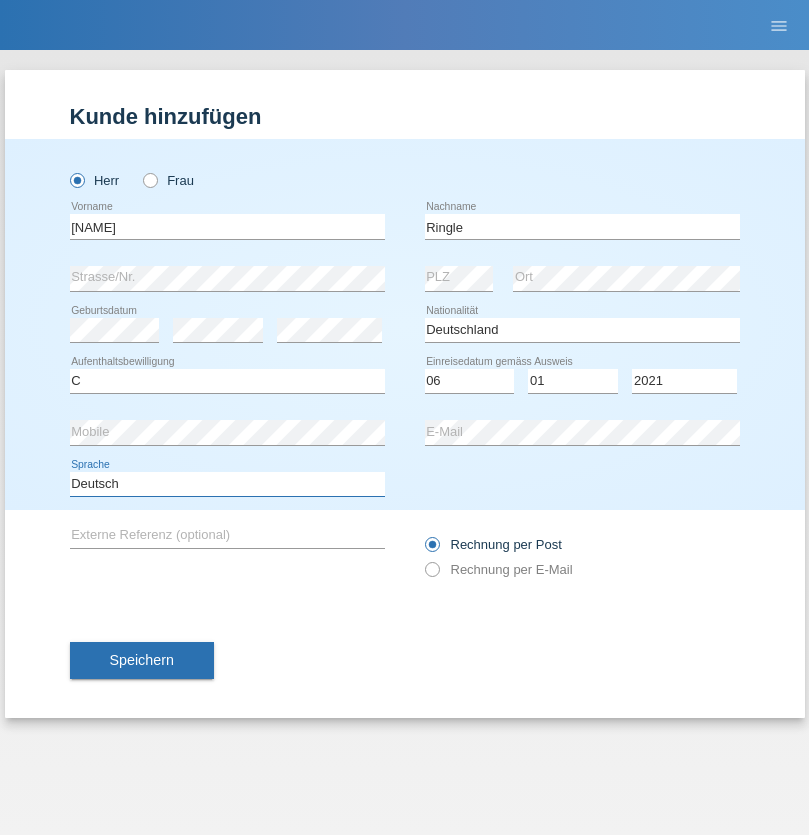 select on "en" 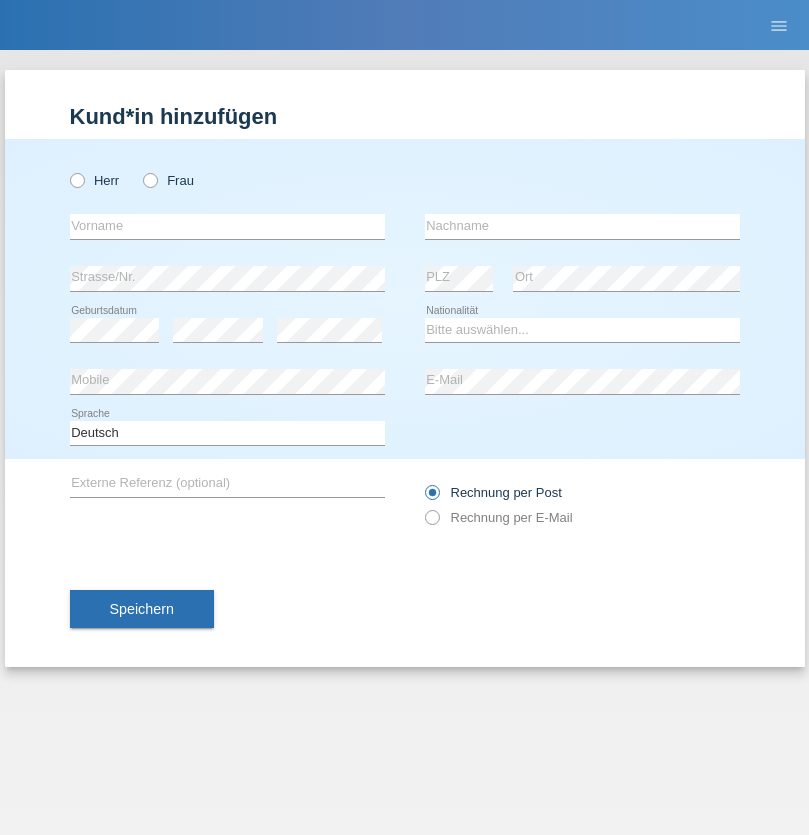 scroll, scrollTop: 0, scrollLeft: 0, axis: both 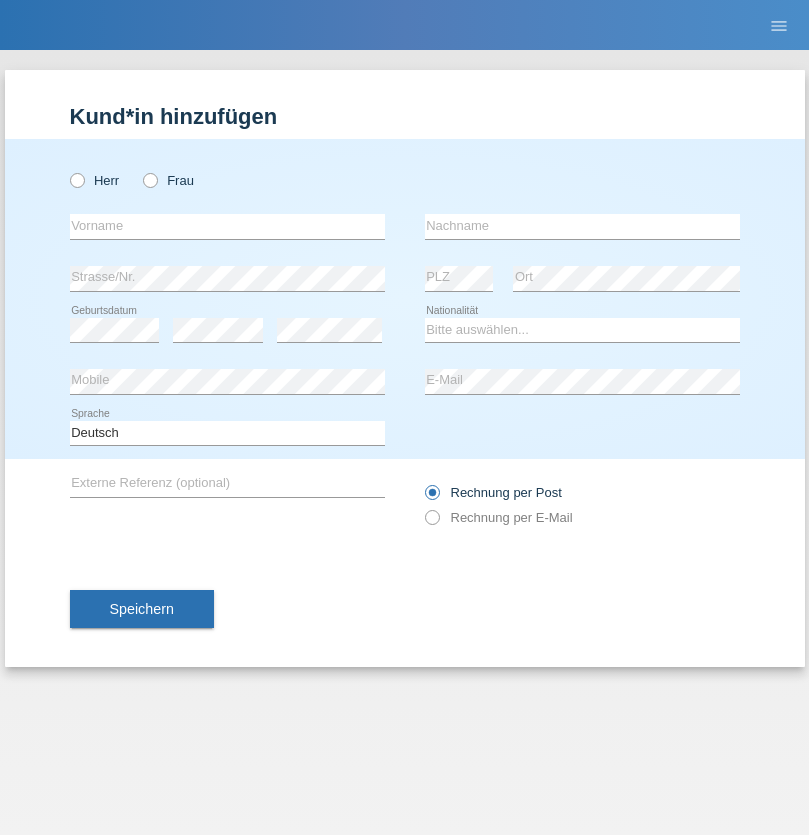 radio on "true" 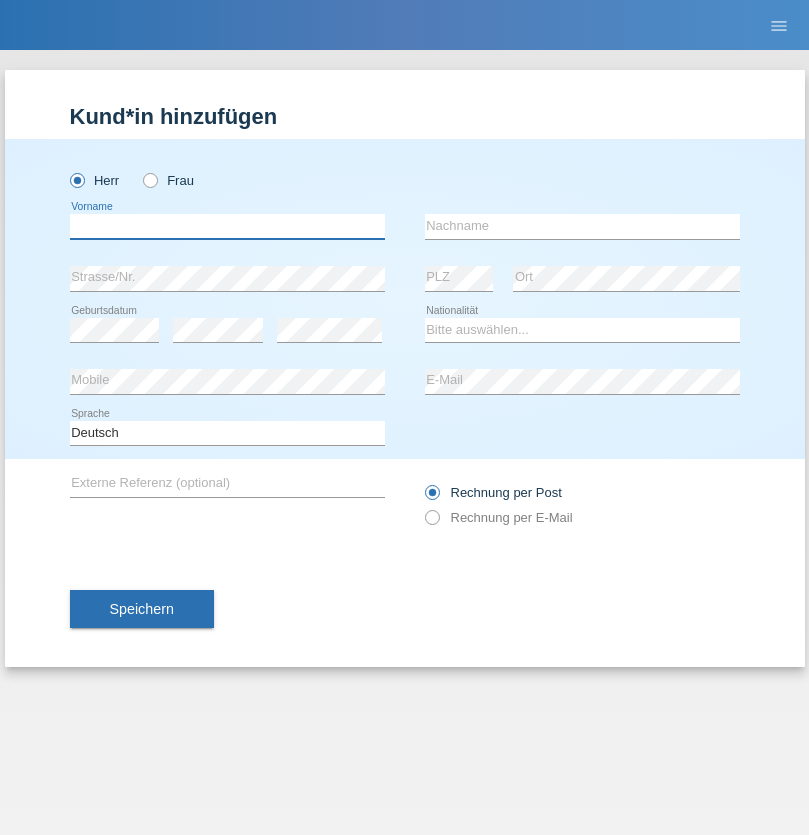 click at bounding box center (227, 226) 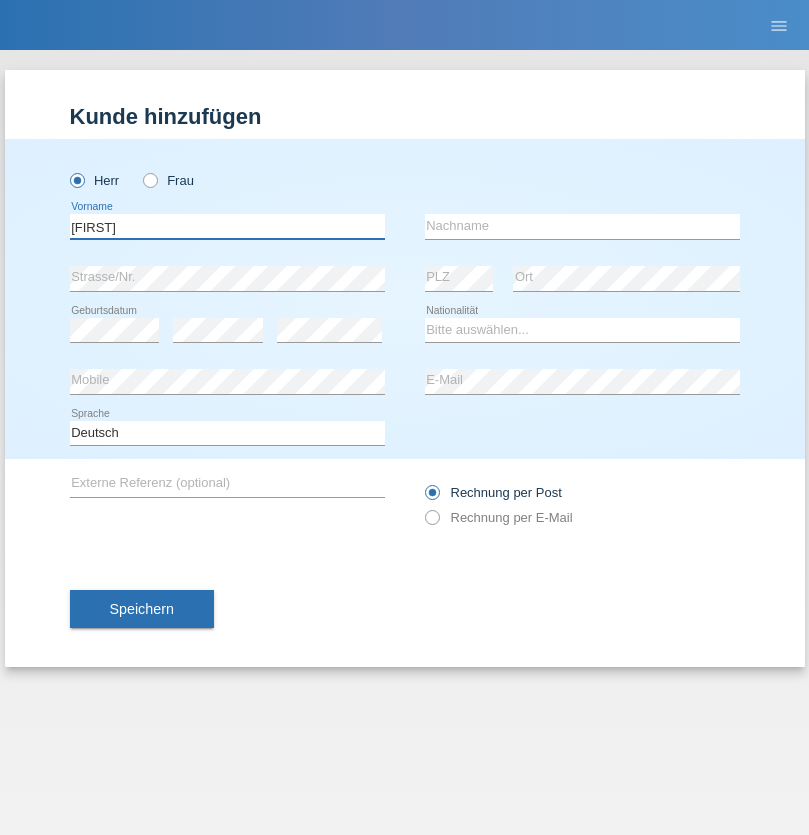 type on "[FIRST]" 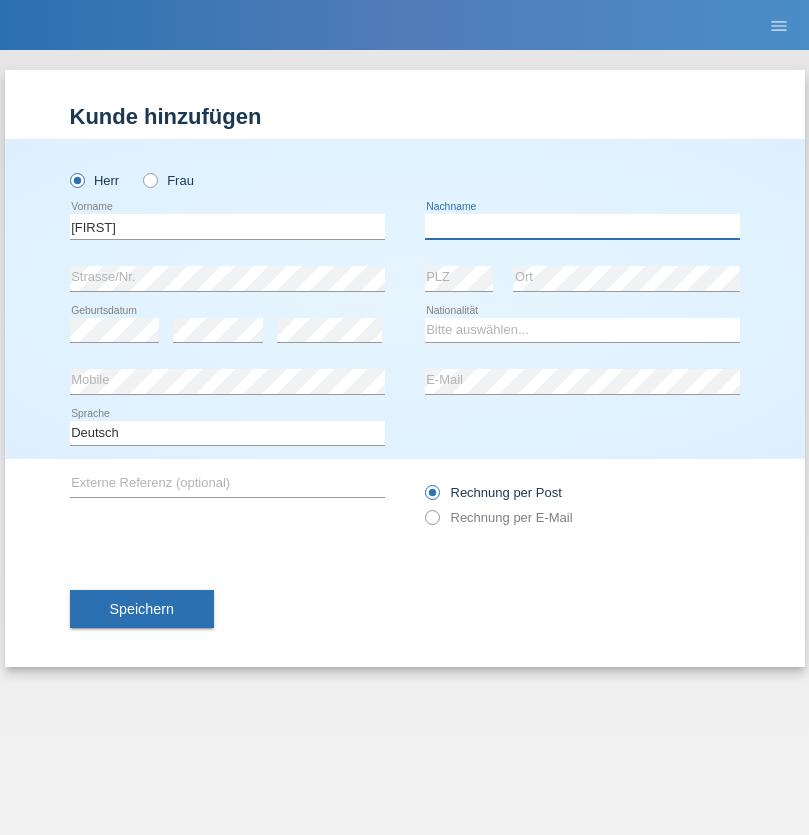 click at bounding box center [582, 226] 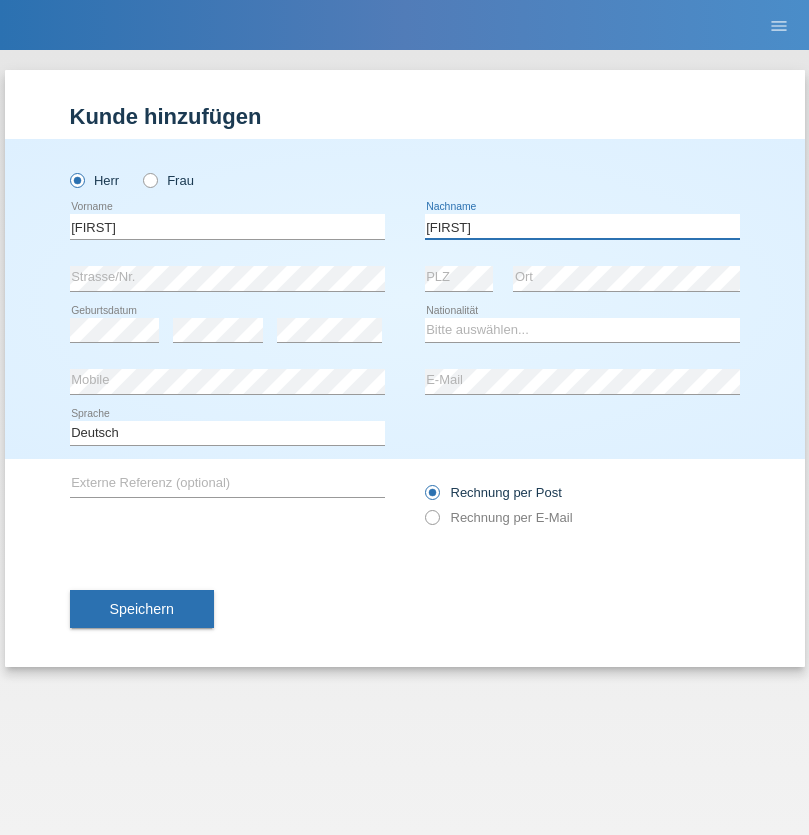 type on "[FIRST]" 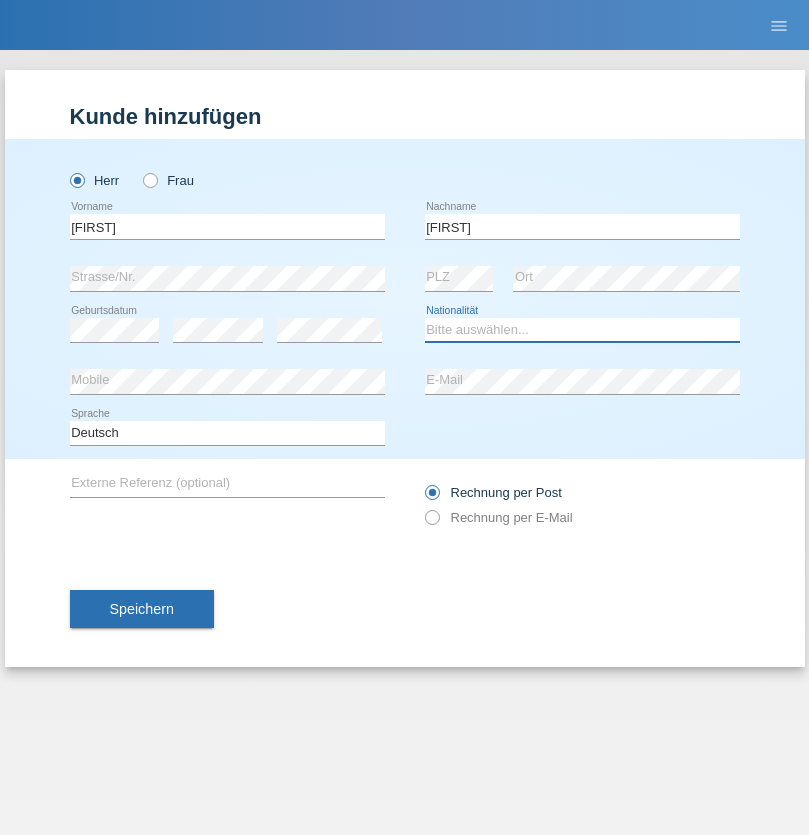 select on "CH" 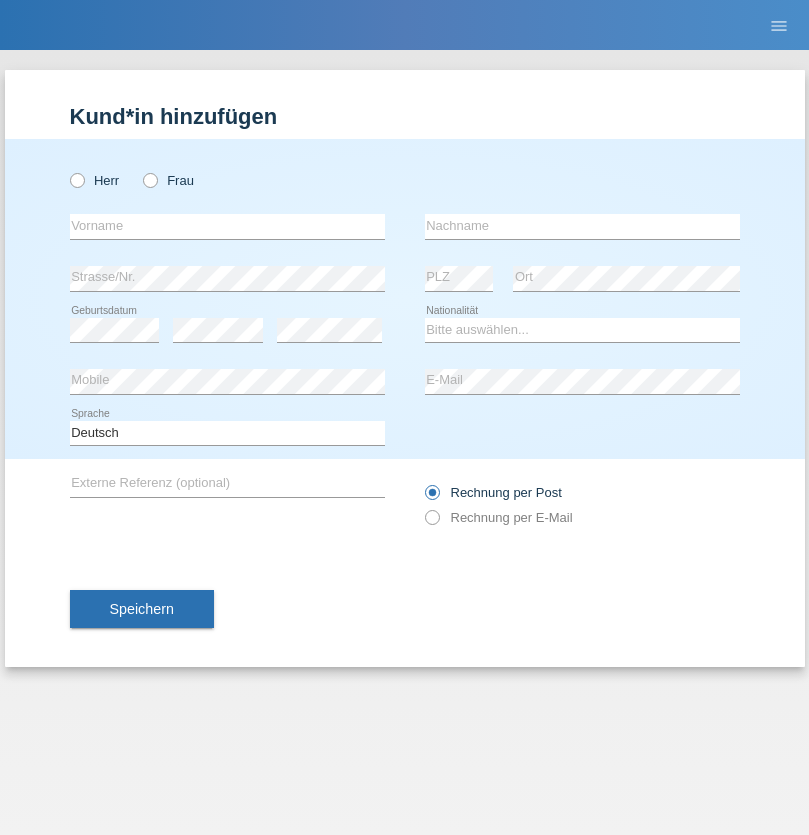 scroll, scrollTop: 0, scrollLeft: 0, axis: both 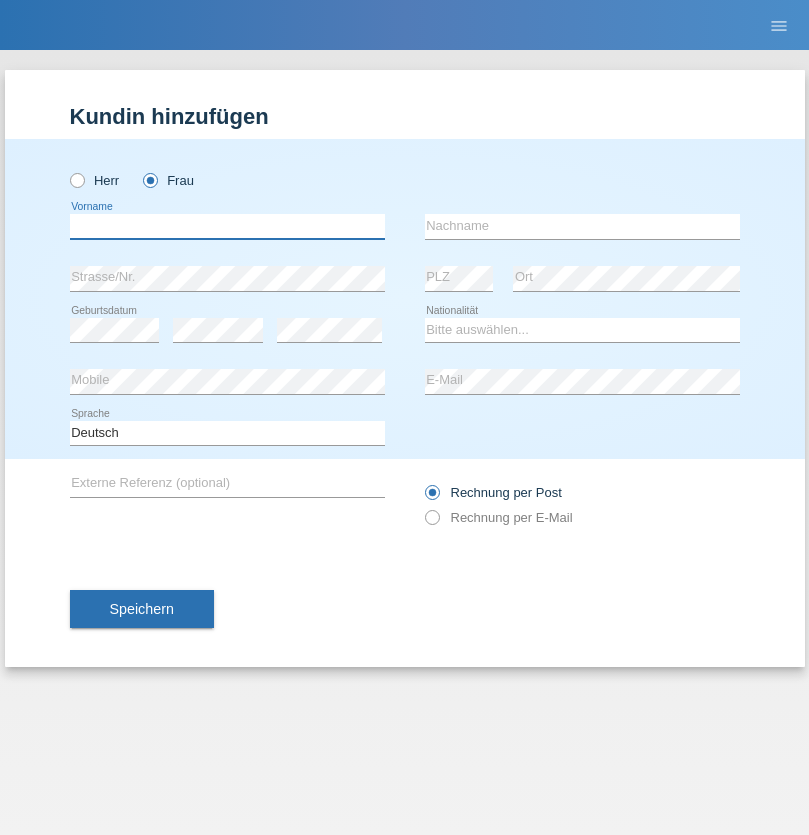 click at bounding box center (227, 226) 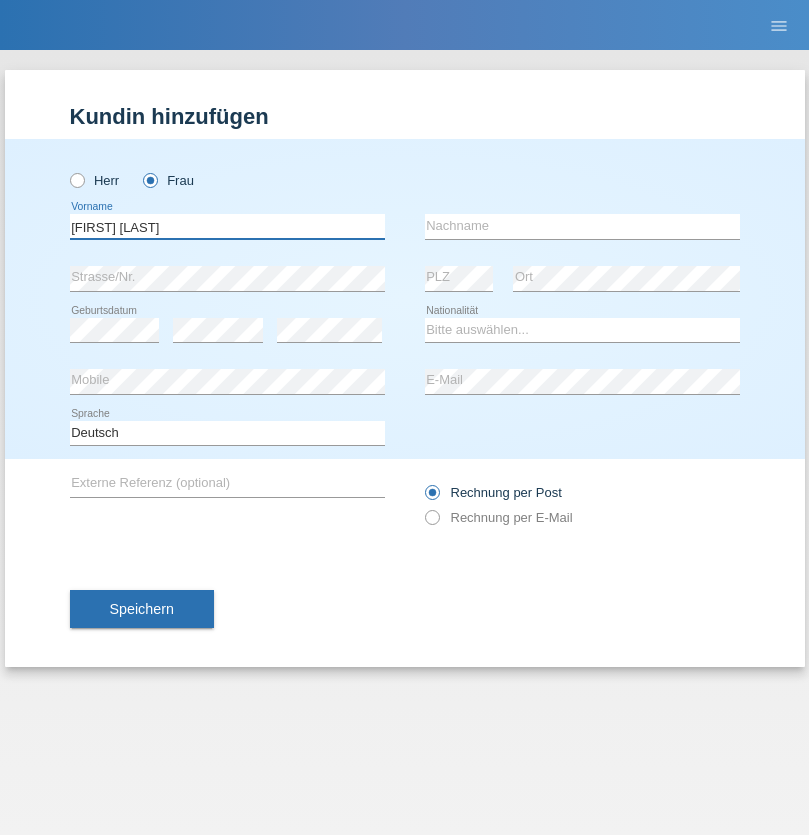 type on "Maria Fernanda" 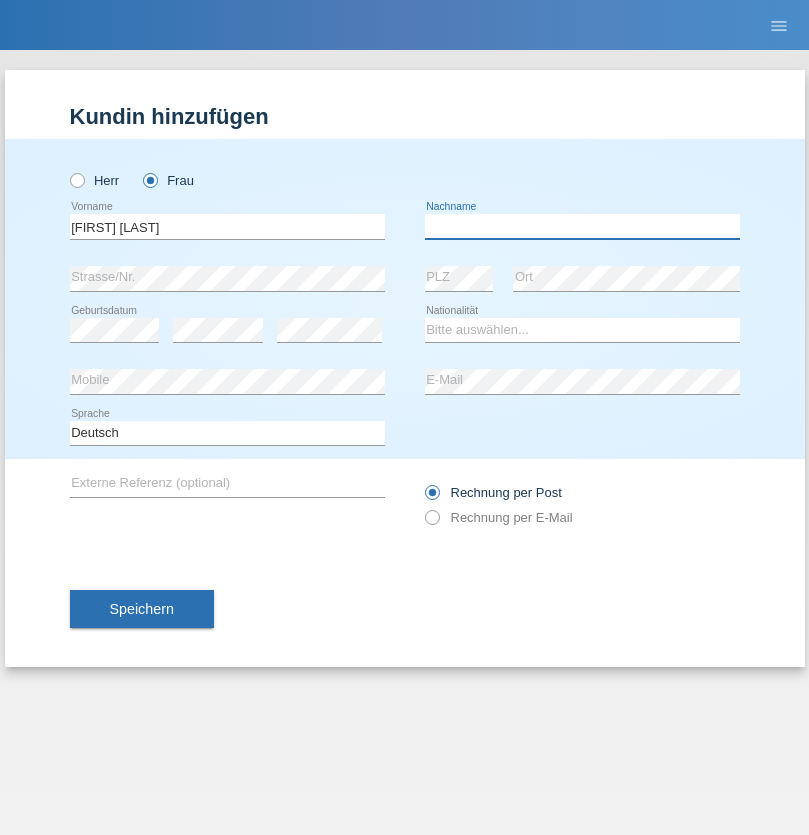 click at bounding box center (582, 226) 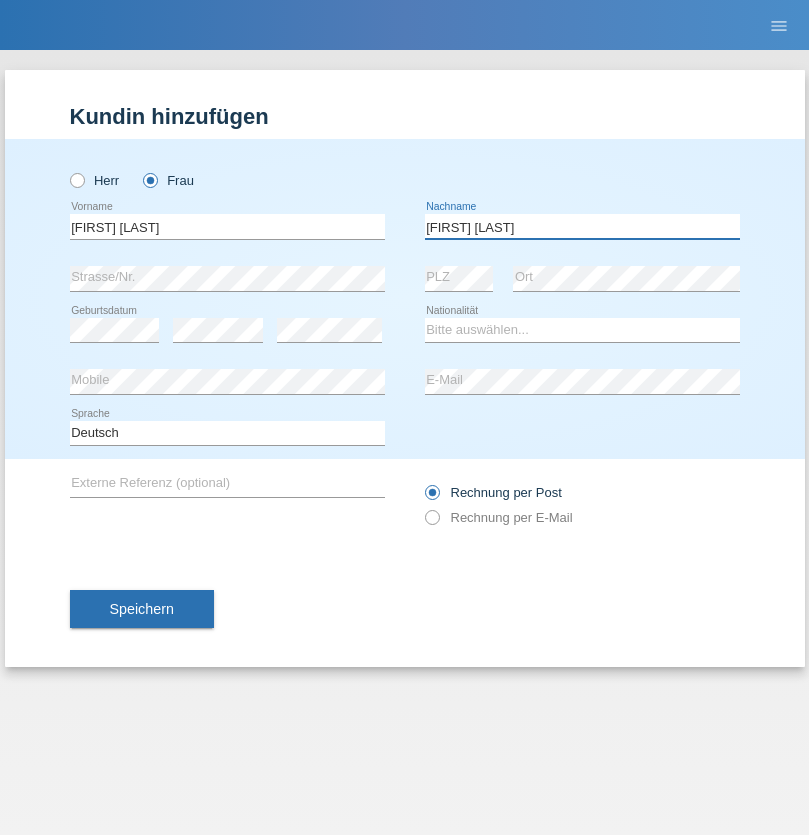type on "Knusel Campillo" 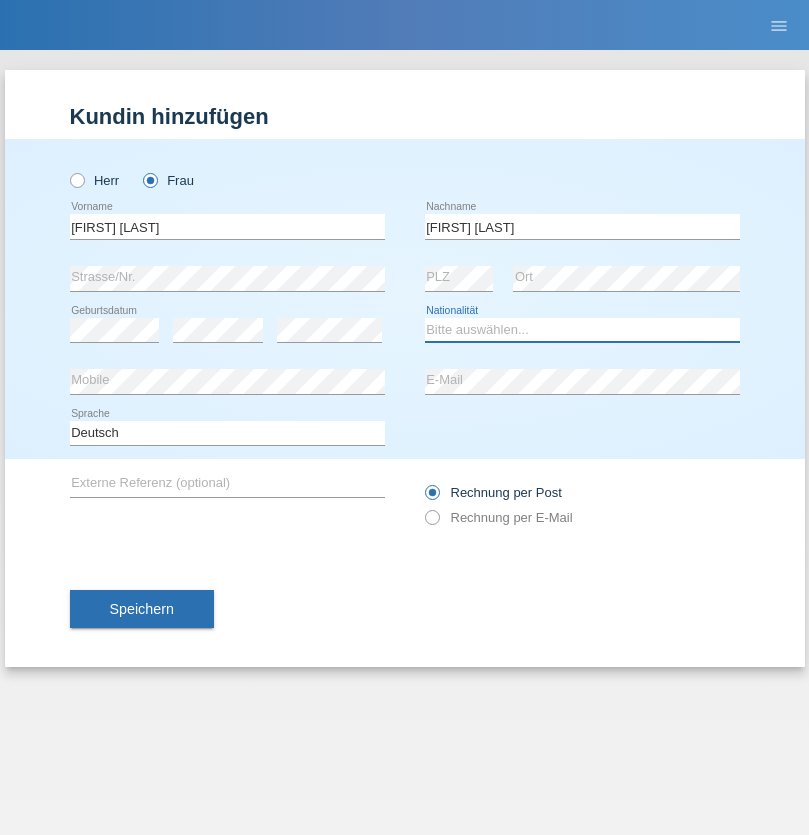 select on "CH" 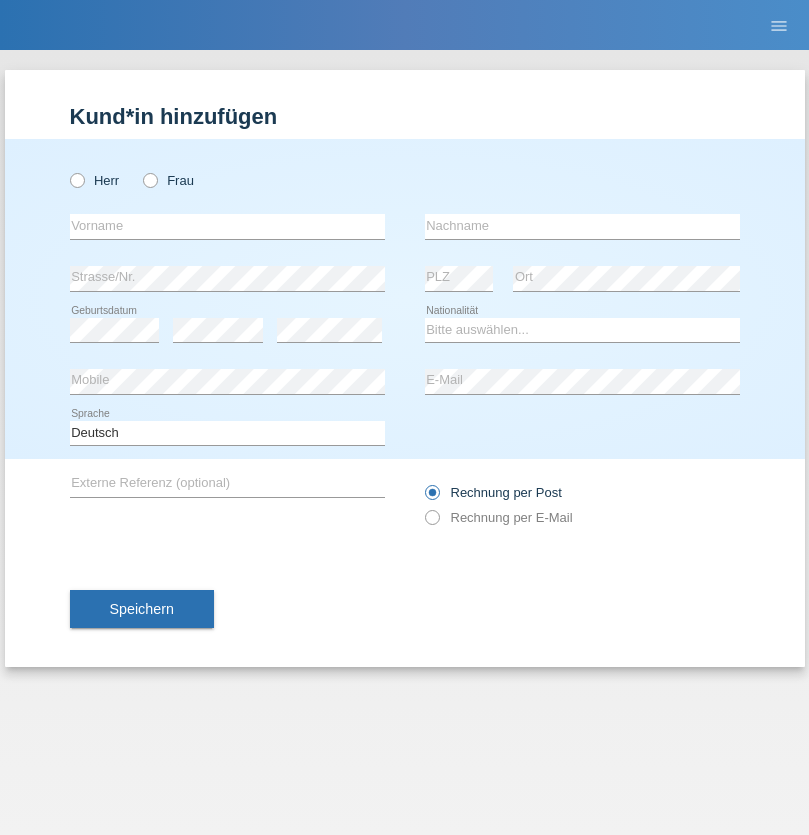 scroll, scrollTop: 0, scrollLeft: 0, axis: both 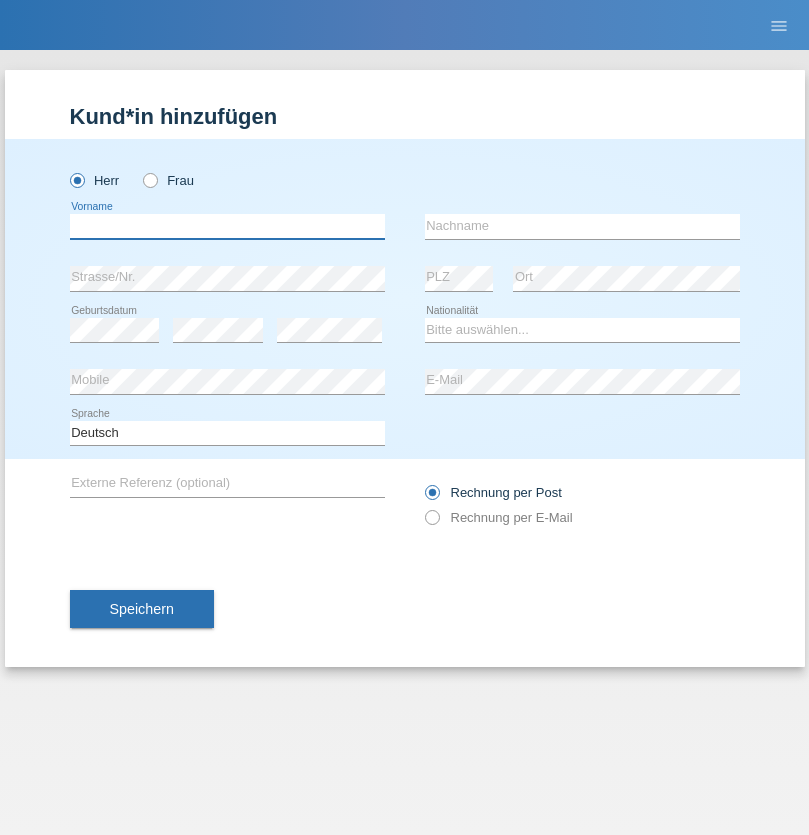 click at bounding box center [227, 226] 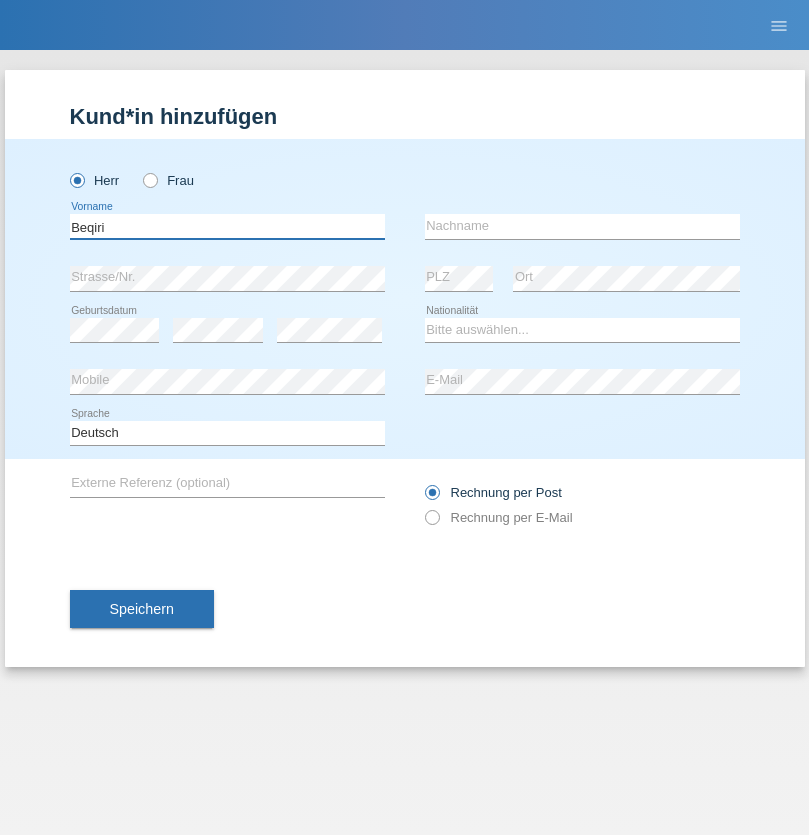 type on "Beqiri" 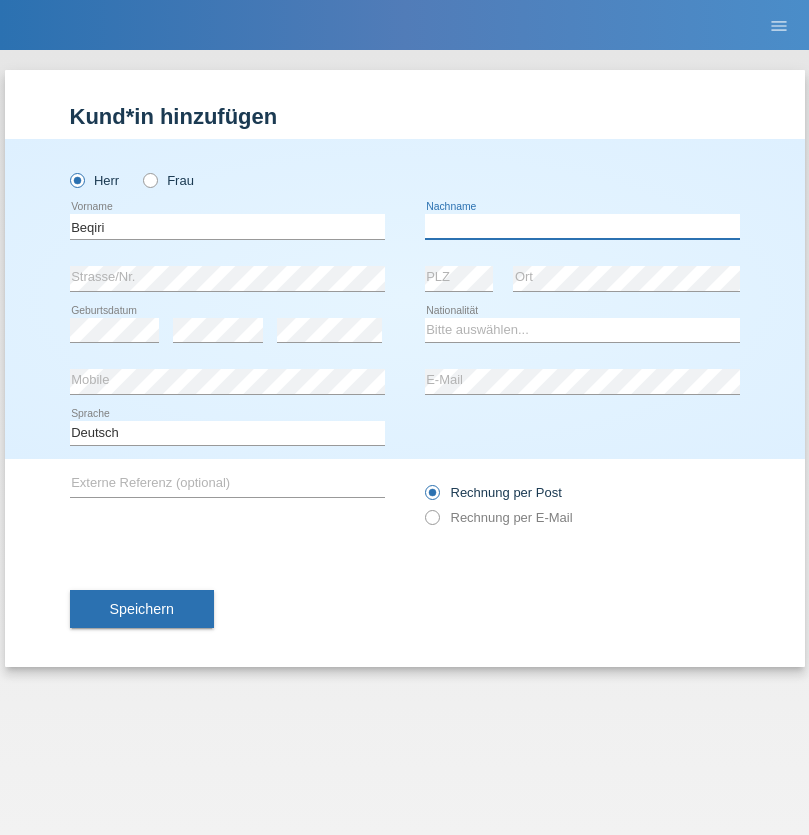 click at bounding box center (582, 226) 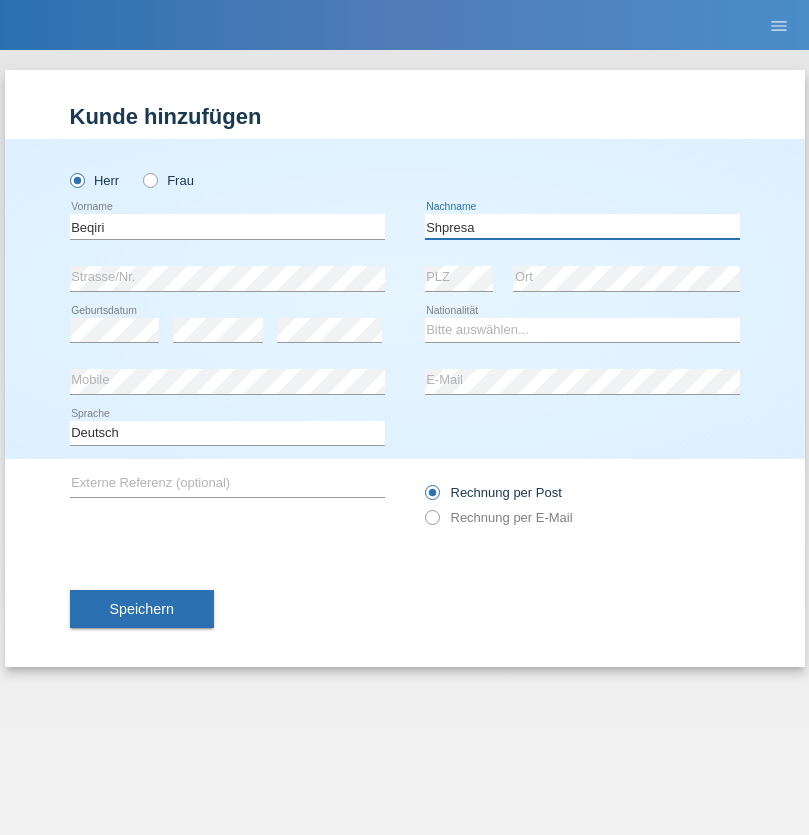 type on "Shpresa" 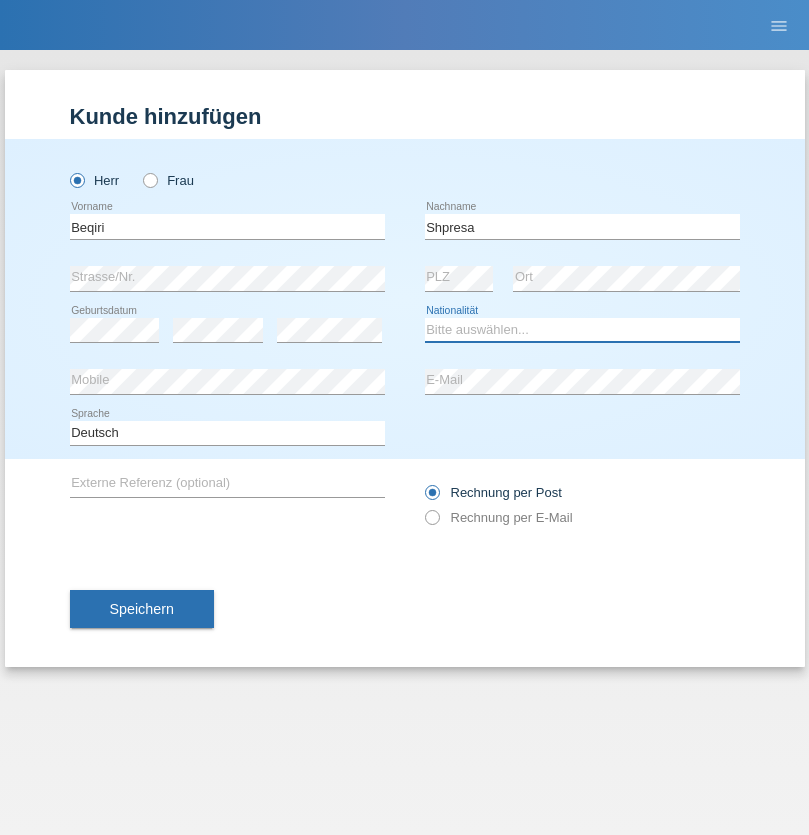 select on "XK" 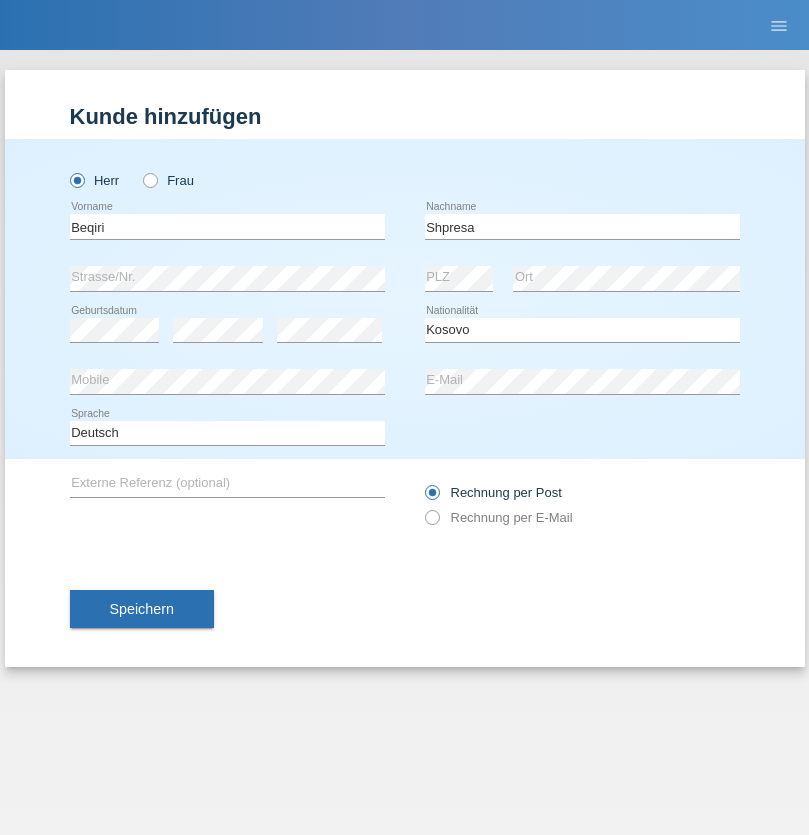 select on "C" 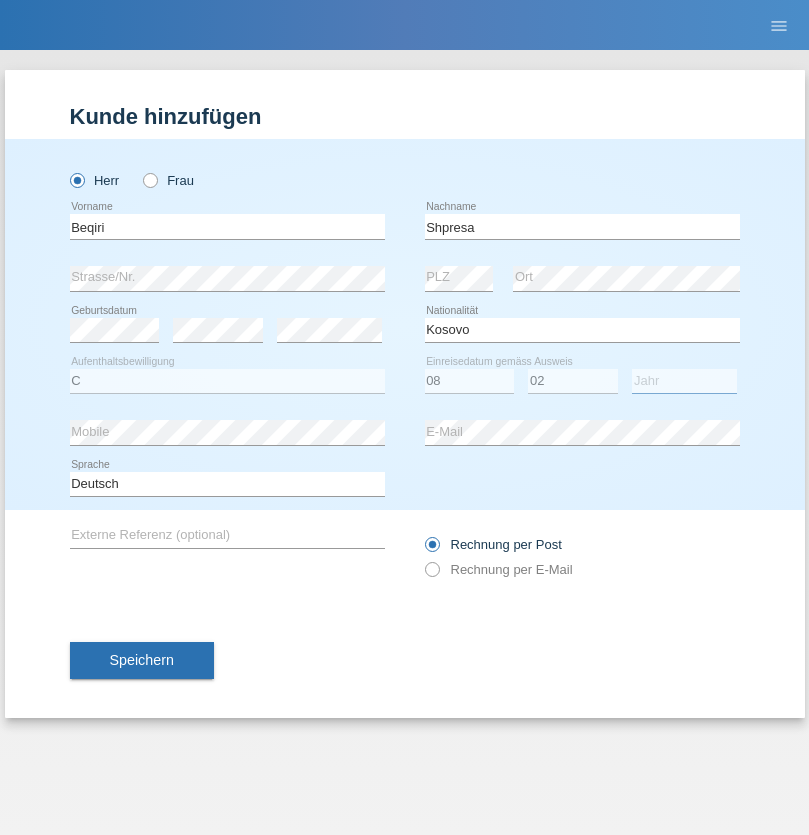 select on "1979" 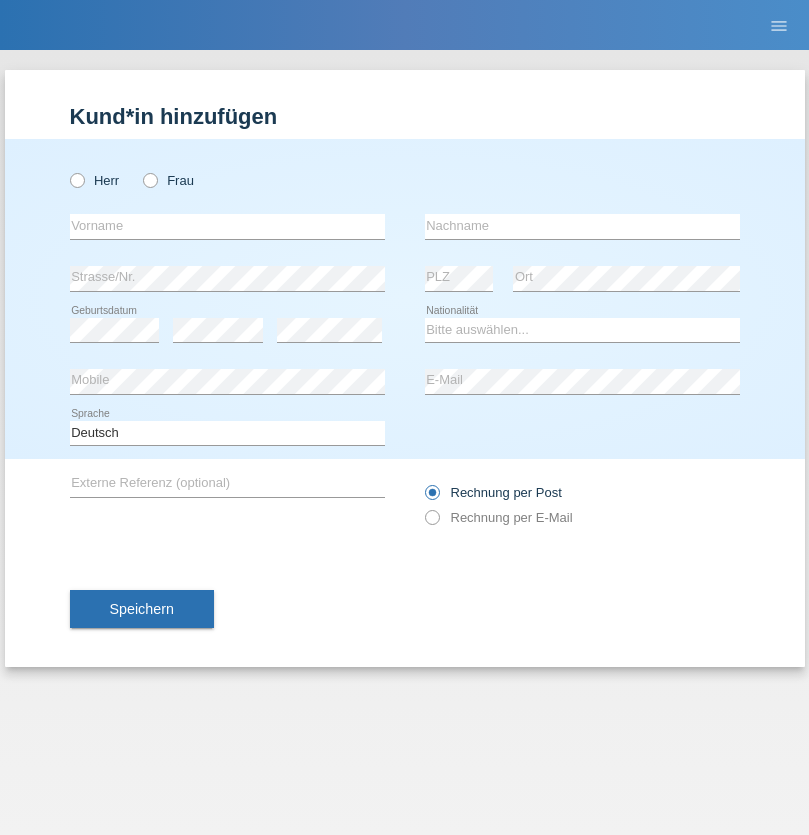 scroll, scrollTop: 0, scrollLeft: 0, axis: both 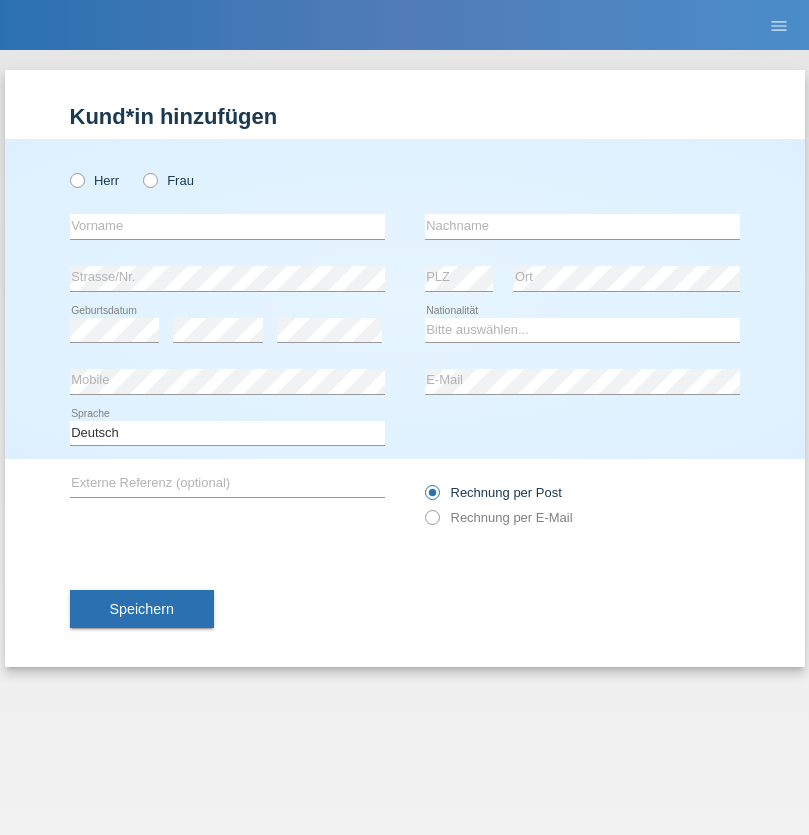radio on "true" 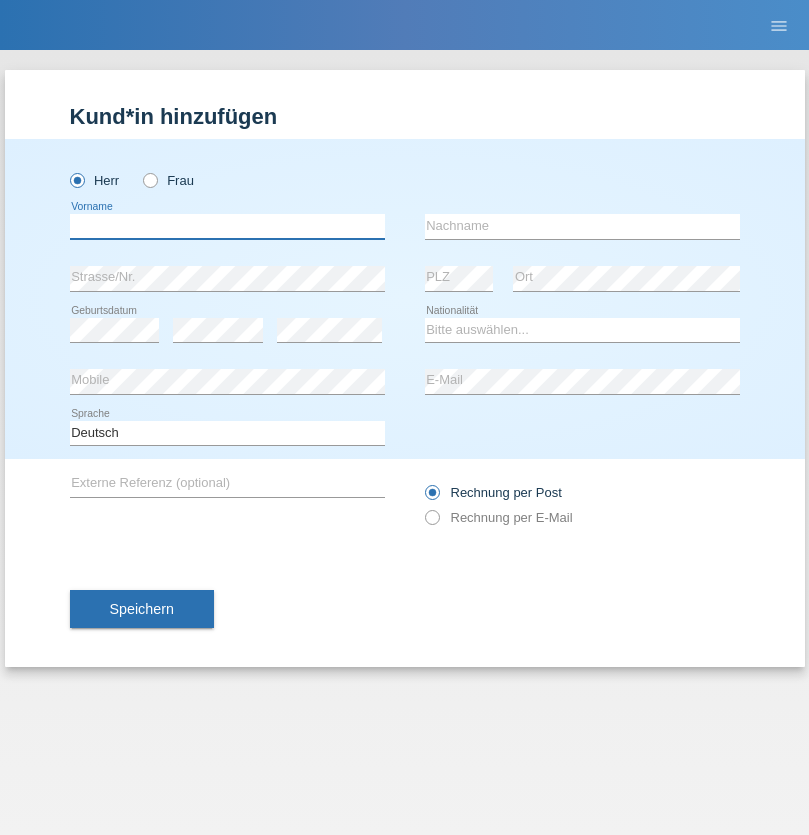 click at bounding box center (227, 226) 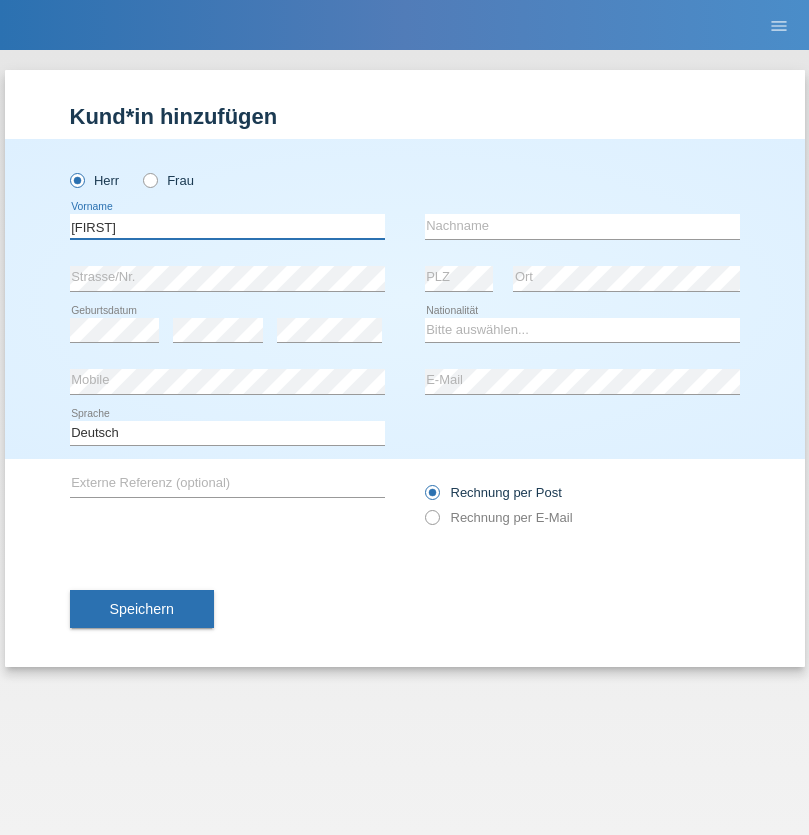 type on "[FIRST]" 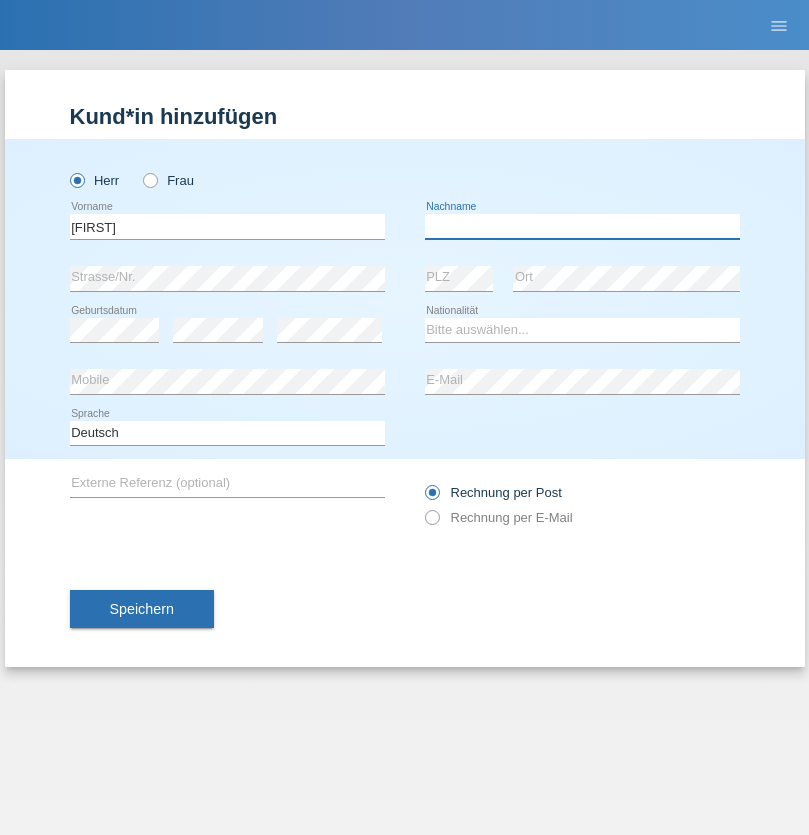 click at bounding box center (582, 226) 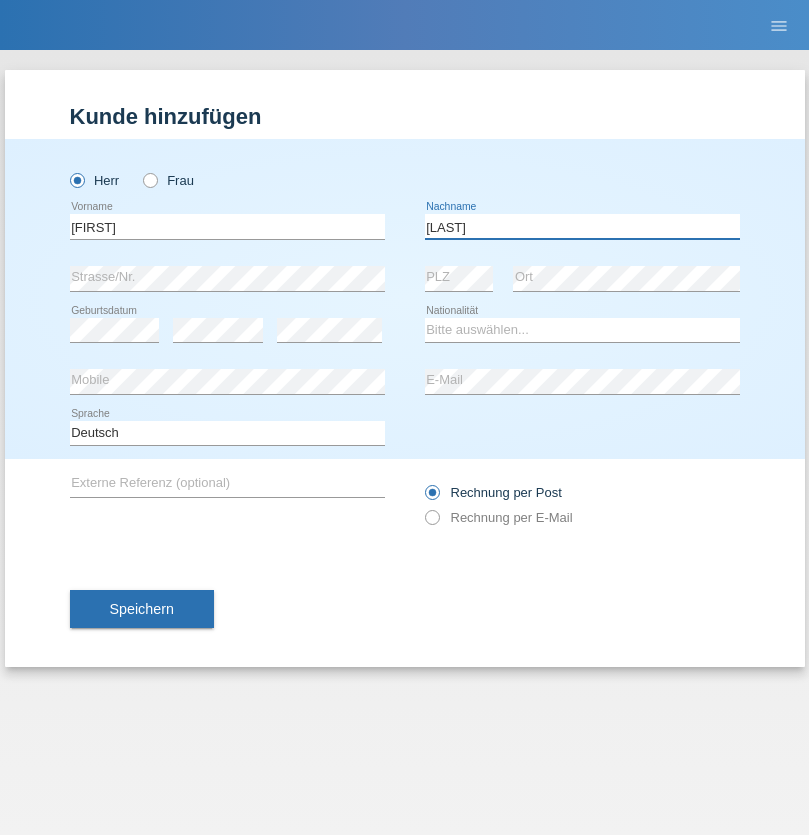 type on "[LAST]" 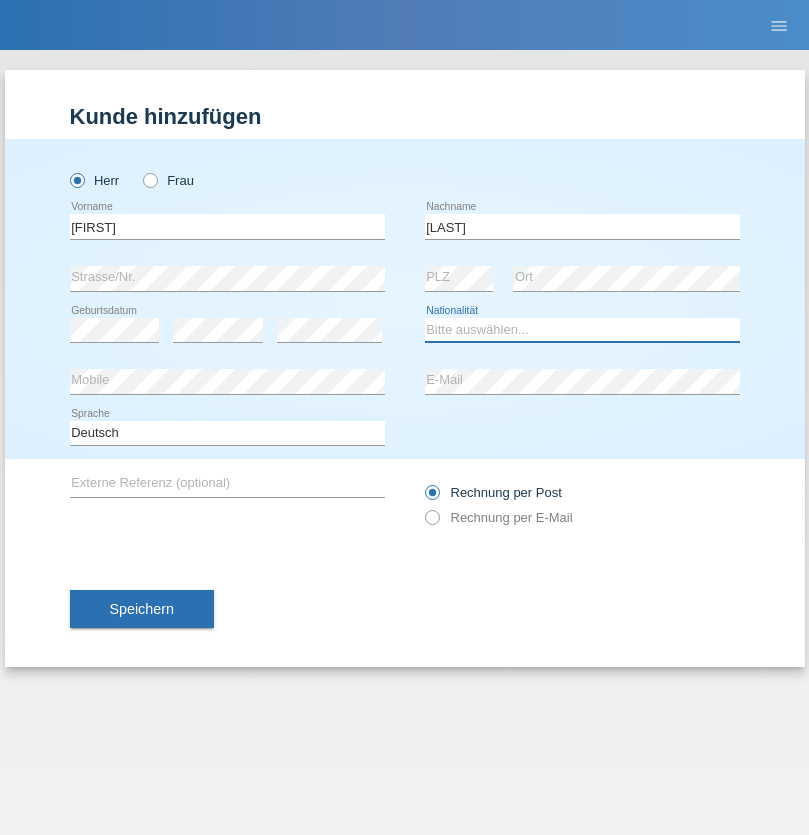 select on "CH" 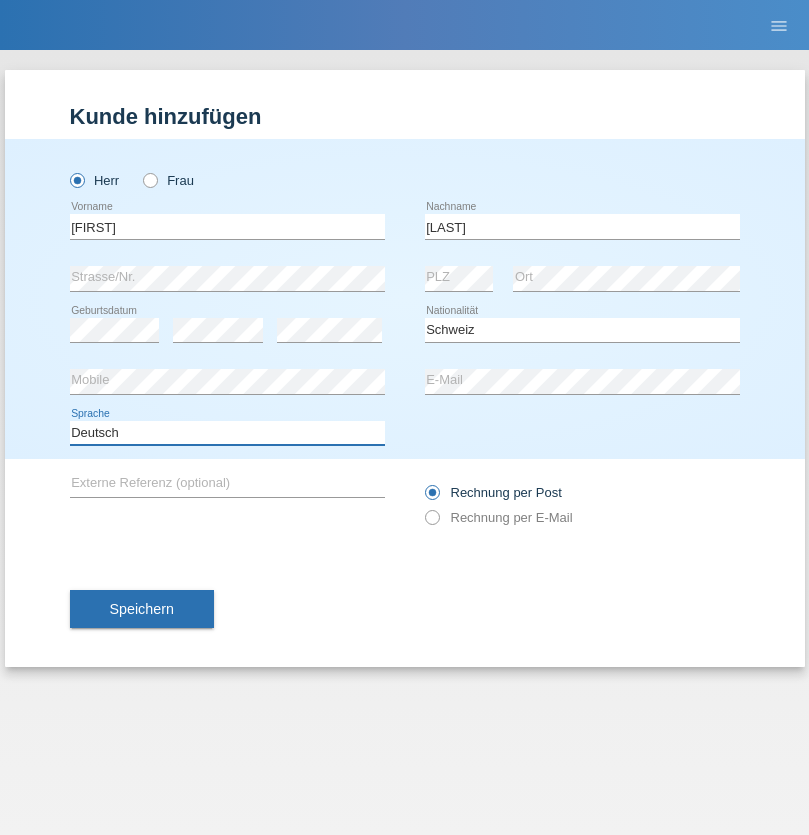 select on "en" 